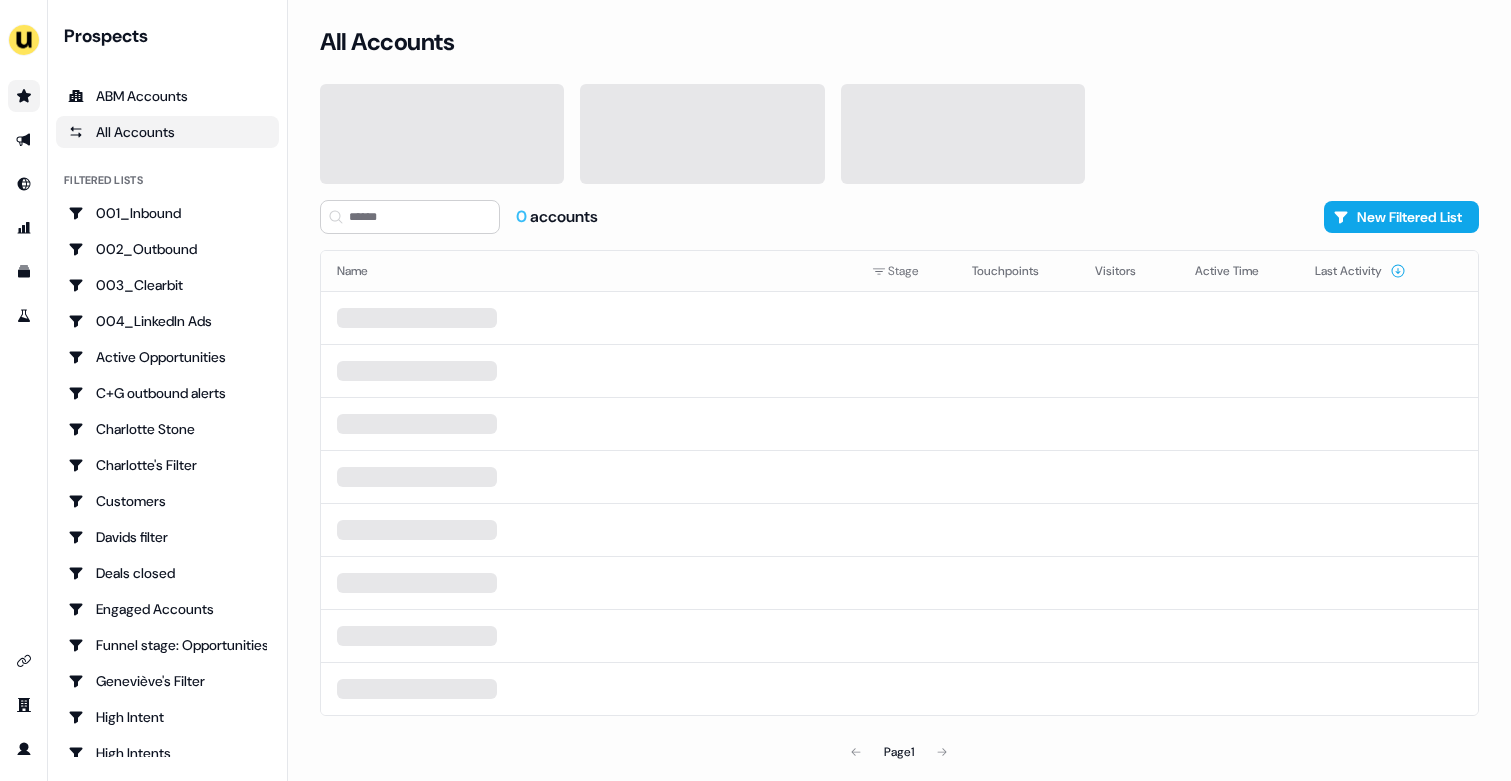 scroll, scrollTop: 0, scrollLeft: 0, axis: both 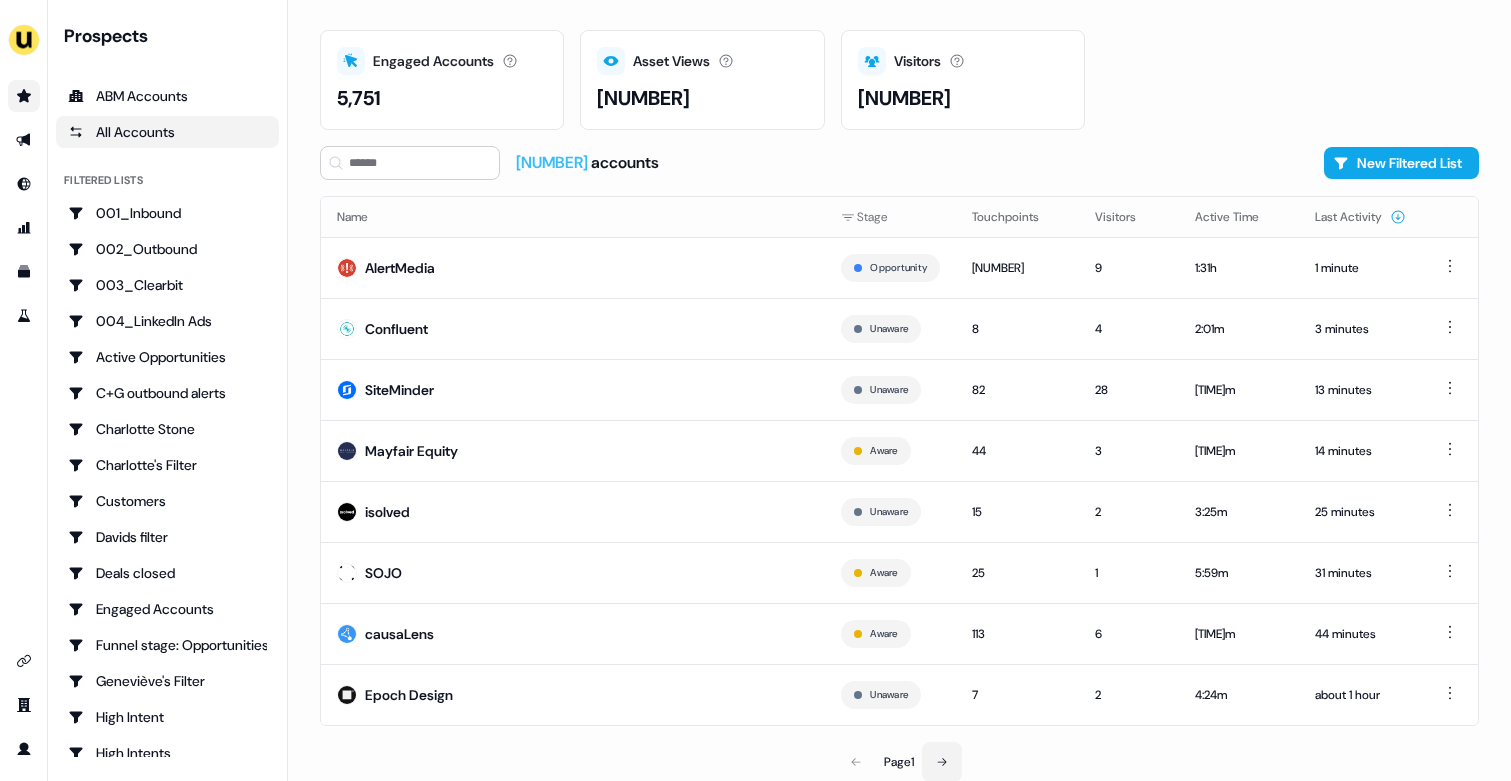 click at bounding box center [942, 762] 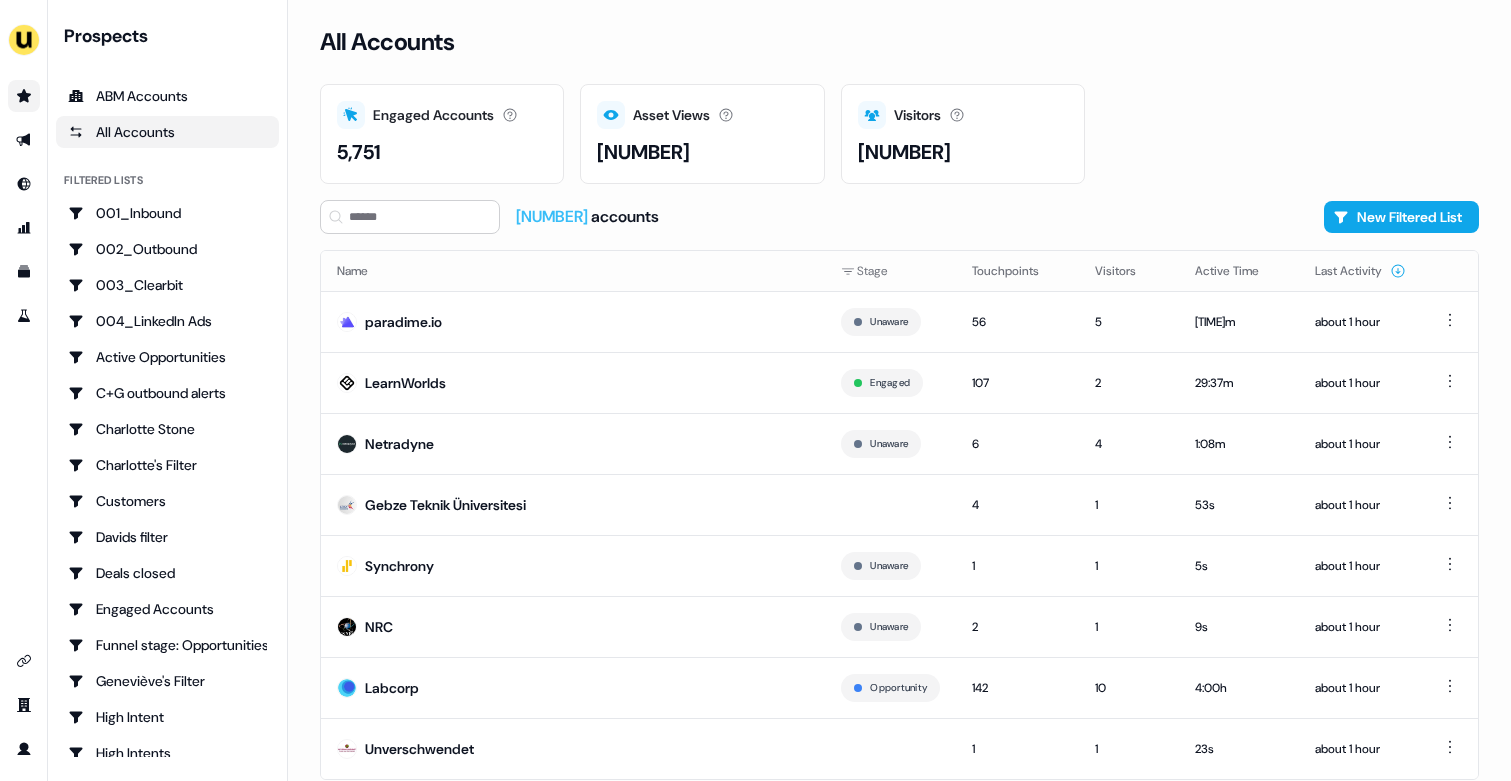 scroll, scrollTop: 54, scrollLeft: 0, axis: vertical 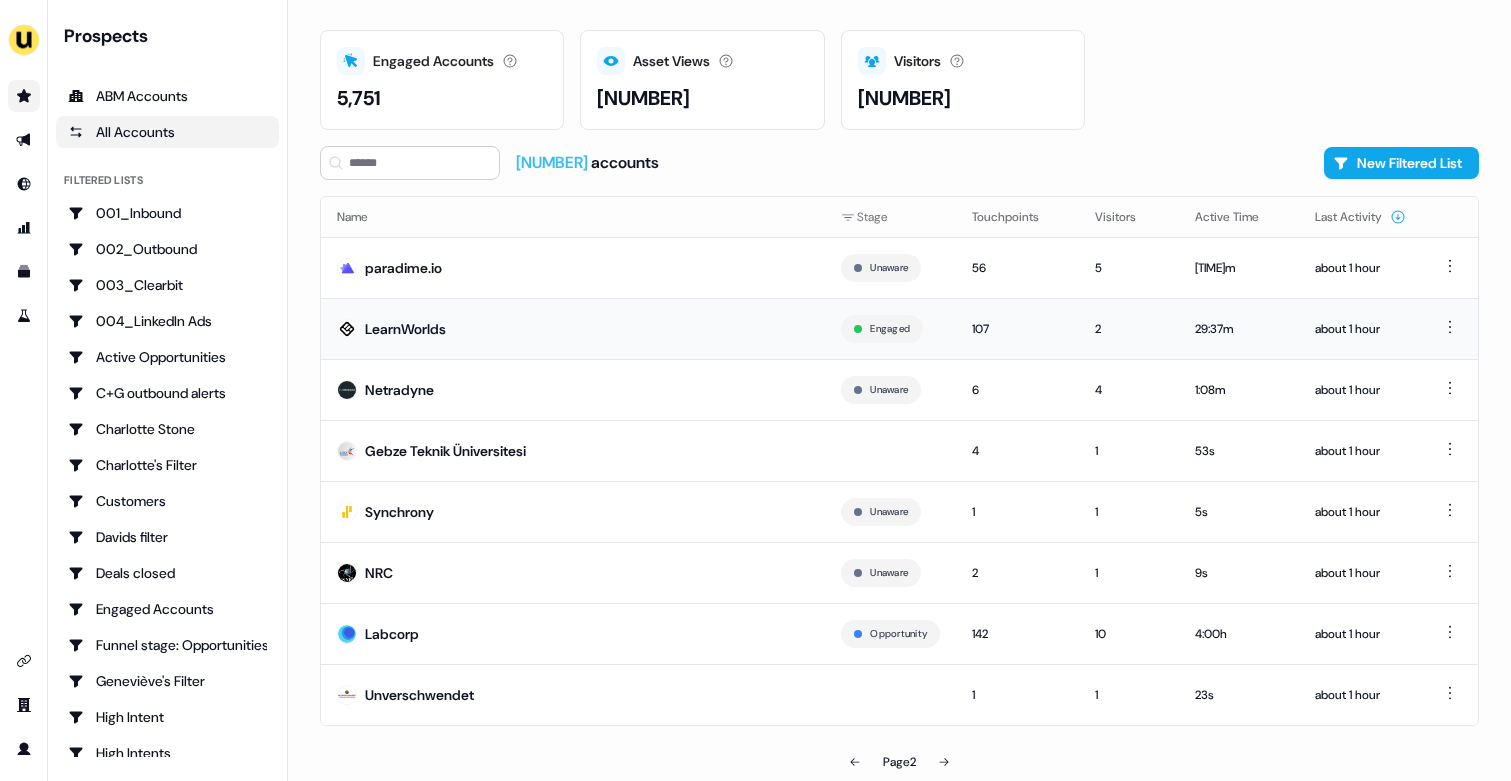 click on "LearnWorlds" at bounding box center [573, 328] 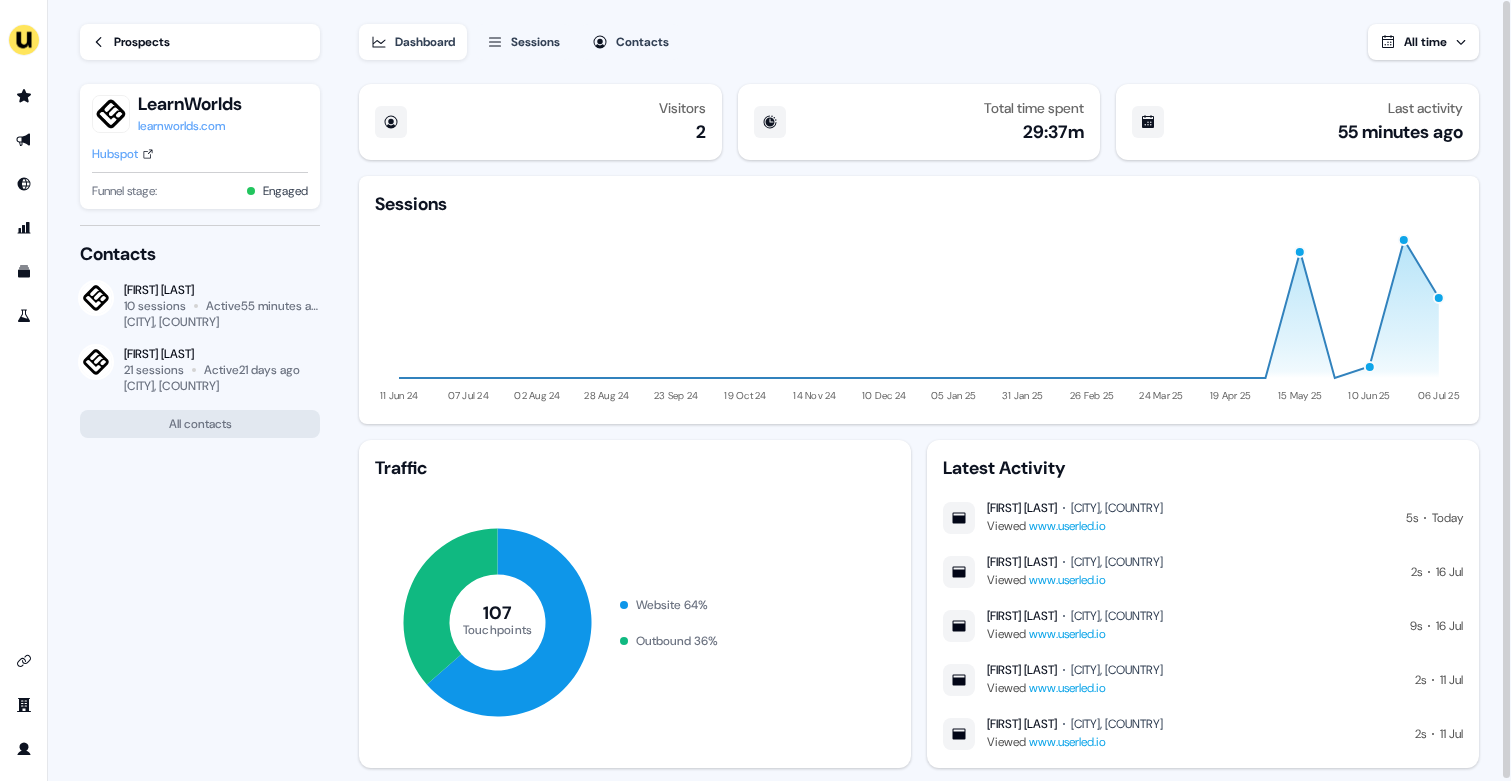 click on "Sessions" at bounding box center (535, 42) 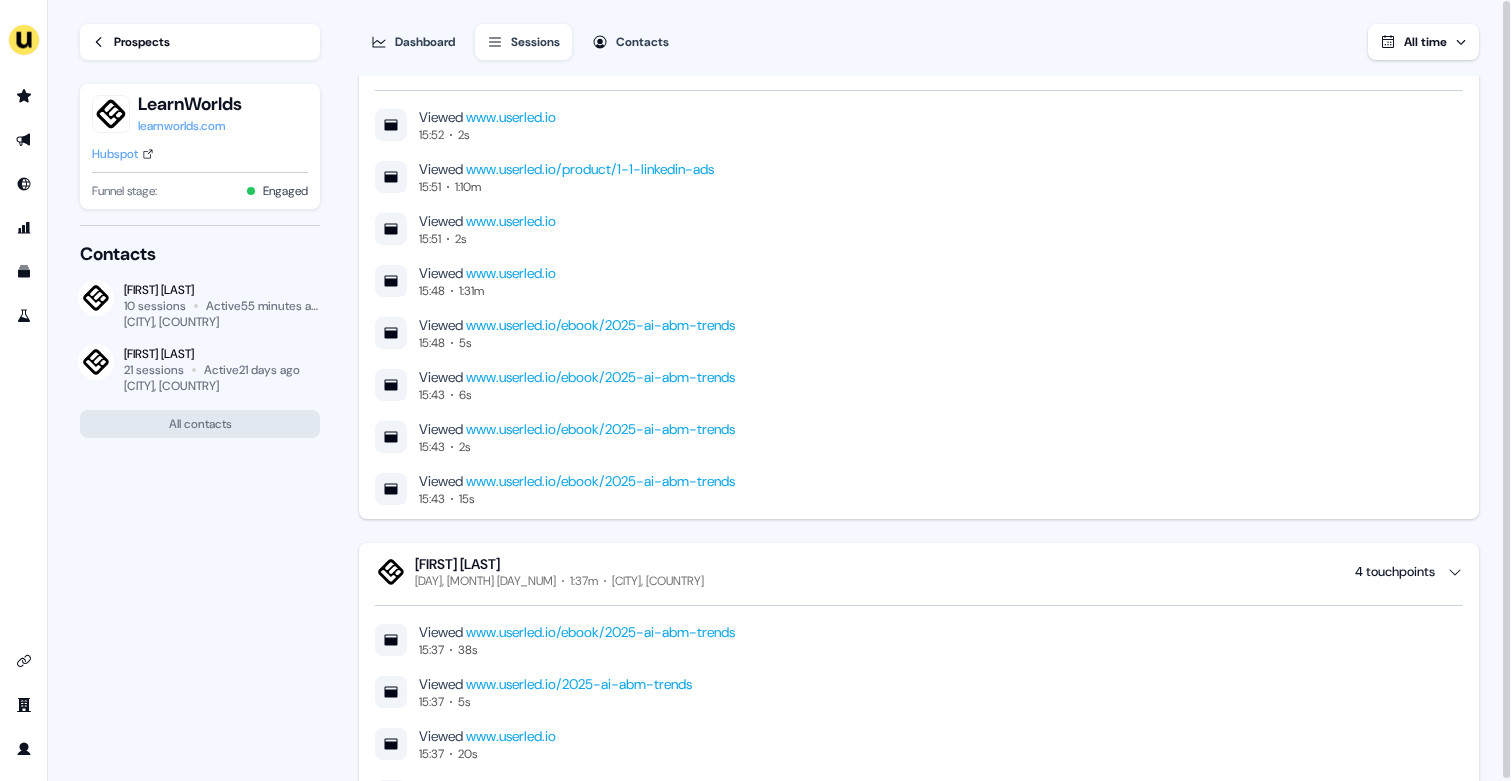 scroll, scrollTop: 917, scrollLeft: 0, axis: vertical 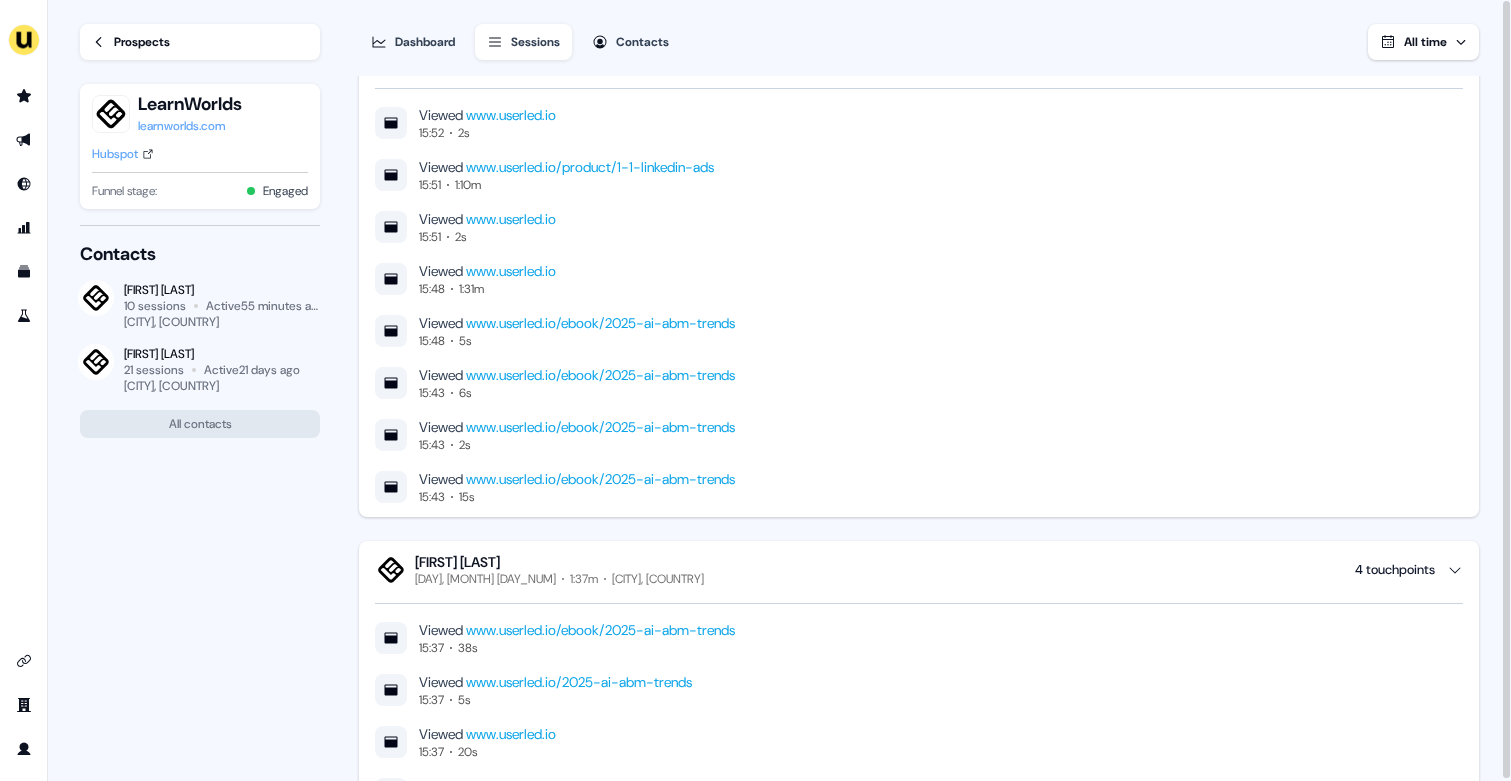 type 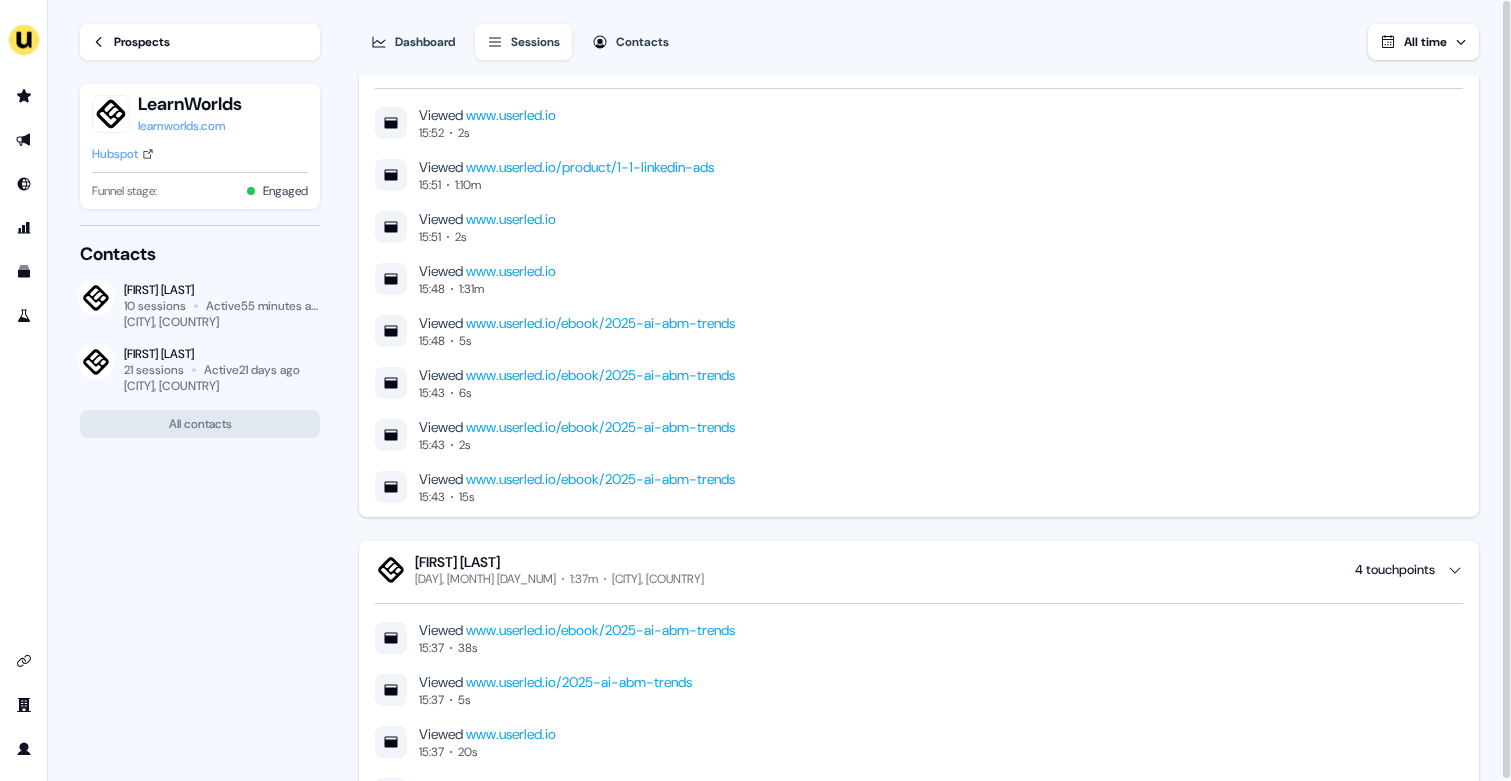 click 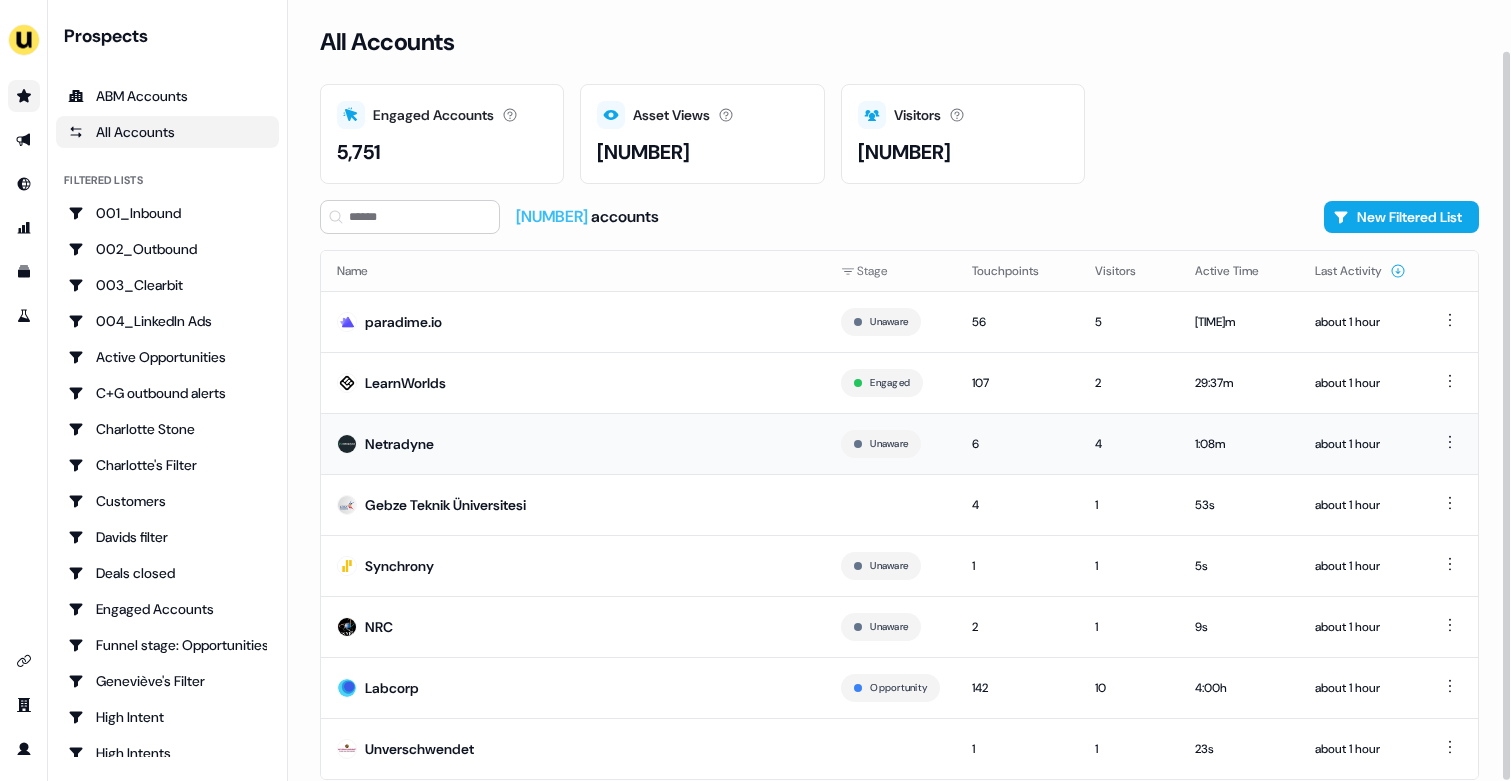 scroll, scrollTop: 54, scrollLeft: 0, axis: vertical 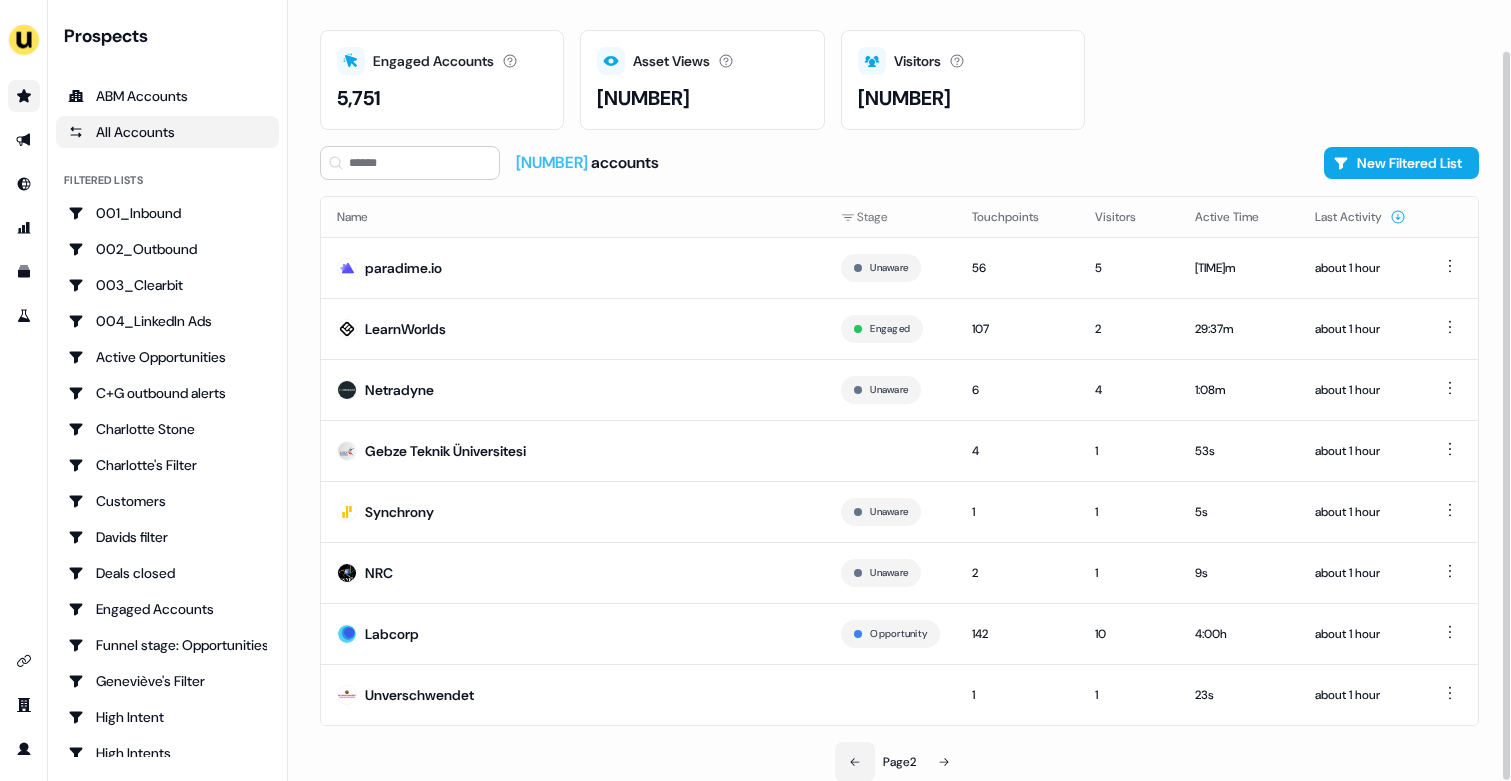 click at bounding box center [855, 762] 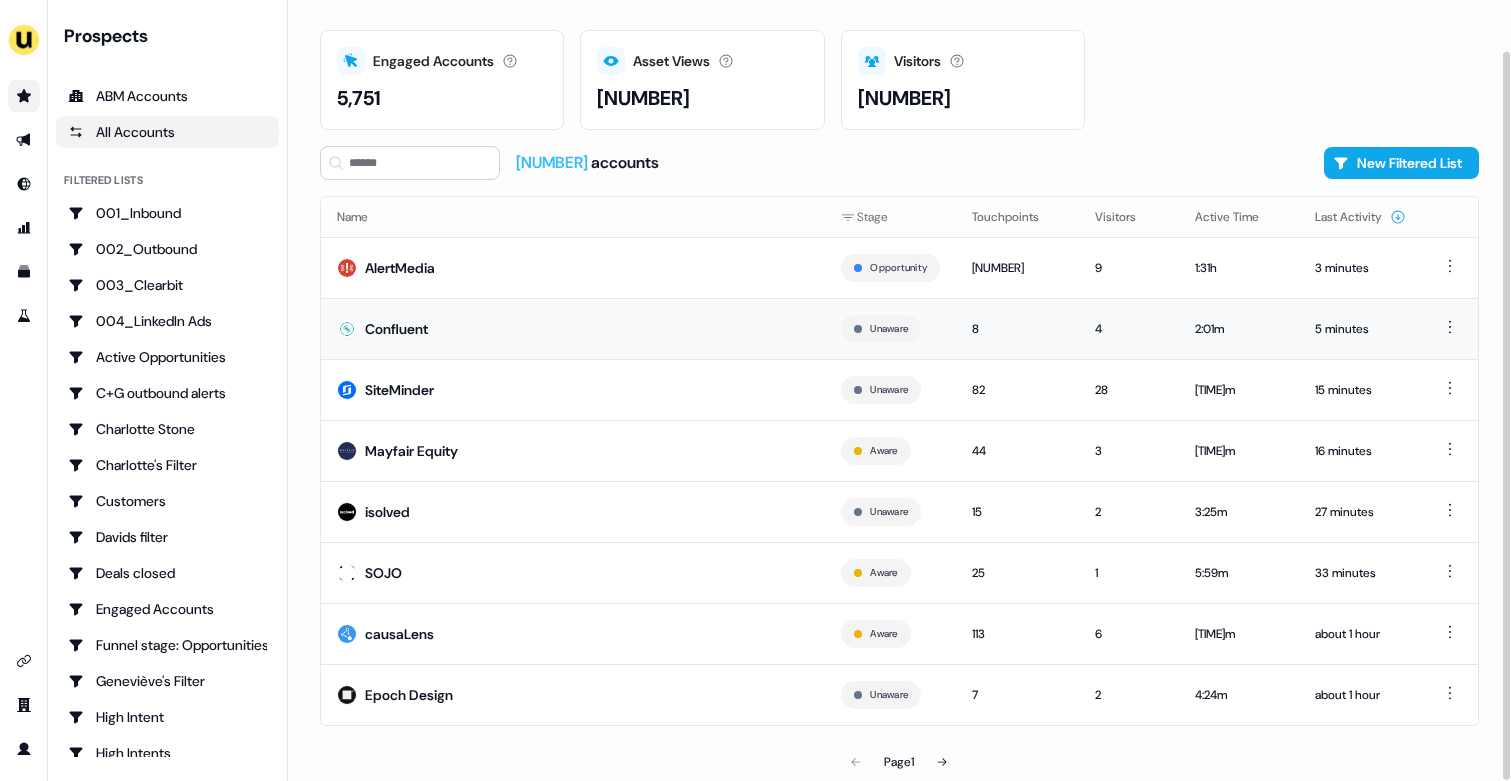 click on "Confluent" at bounding box center [573, 328] 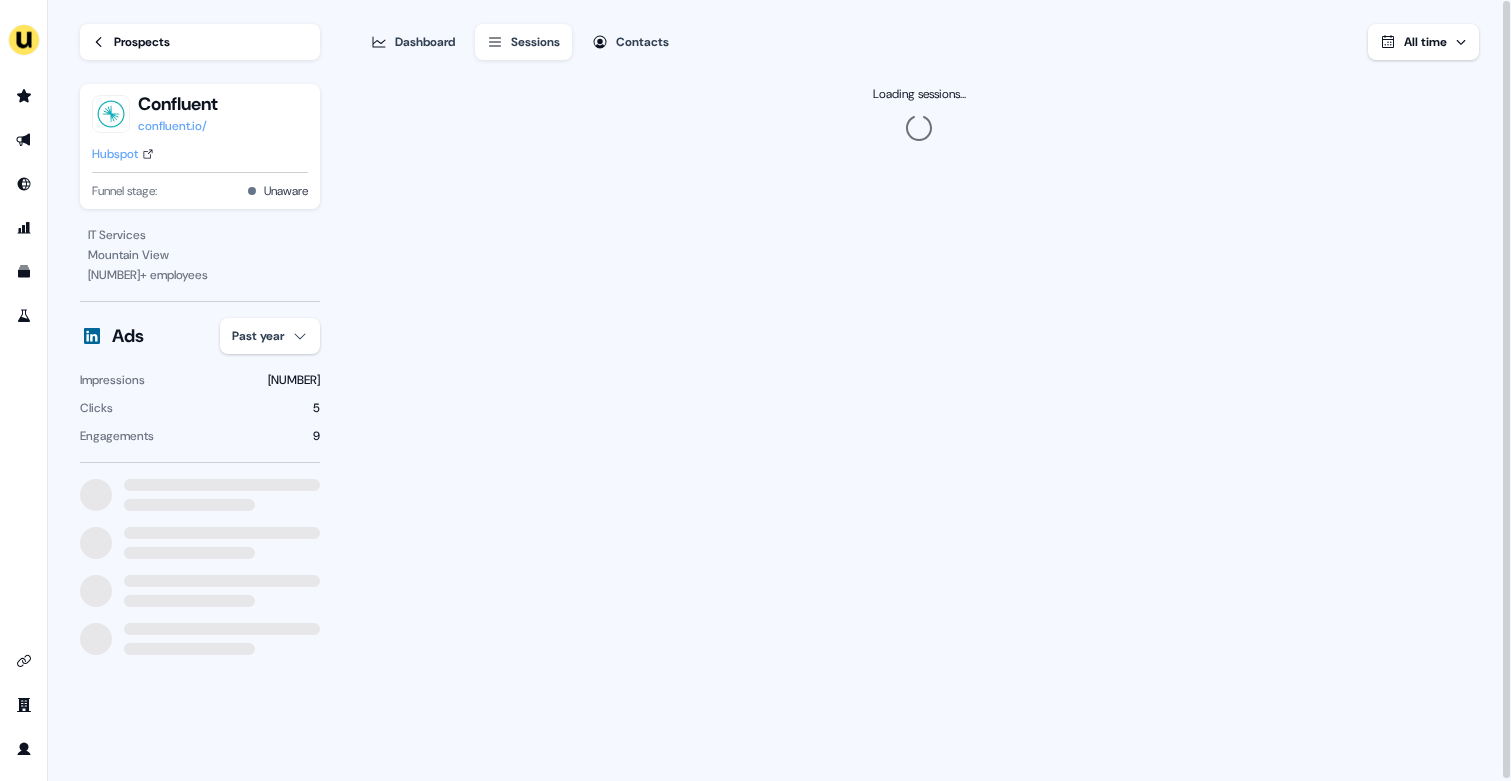 click on "For the best experience switch devices to a bigger screen. Go to Userled.io Loading... Prospects Confluent confluent.io/ Hubspot Funnel stage: Unaware IT Services Mountain View 2761 + employees Ads Past year Impressions 1109 Clicks 5 Engagements 9 Dashboard Sessions Contacts All time Loading sessions... 06" at bounding box center [755, 390] 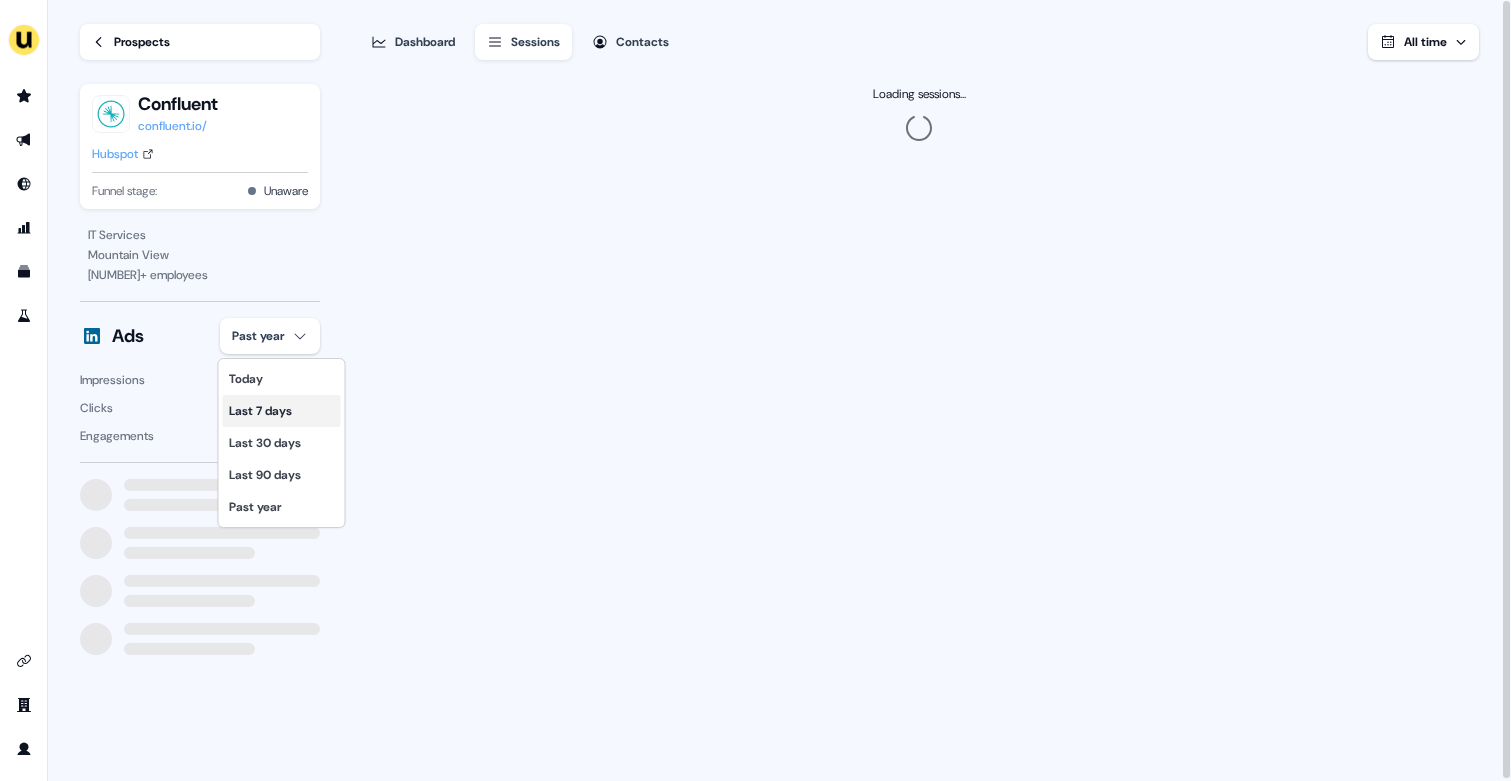 click on "Last 7 days" at bounding box center [282, 411] 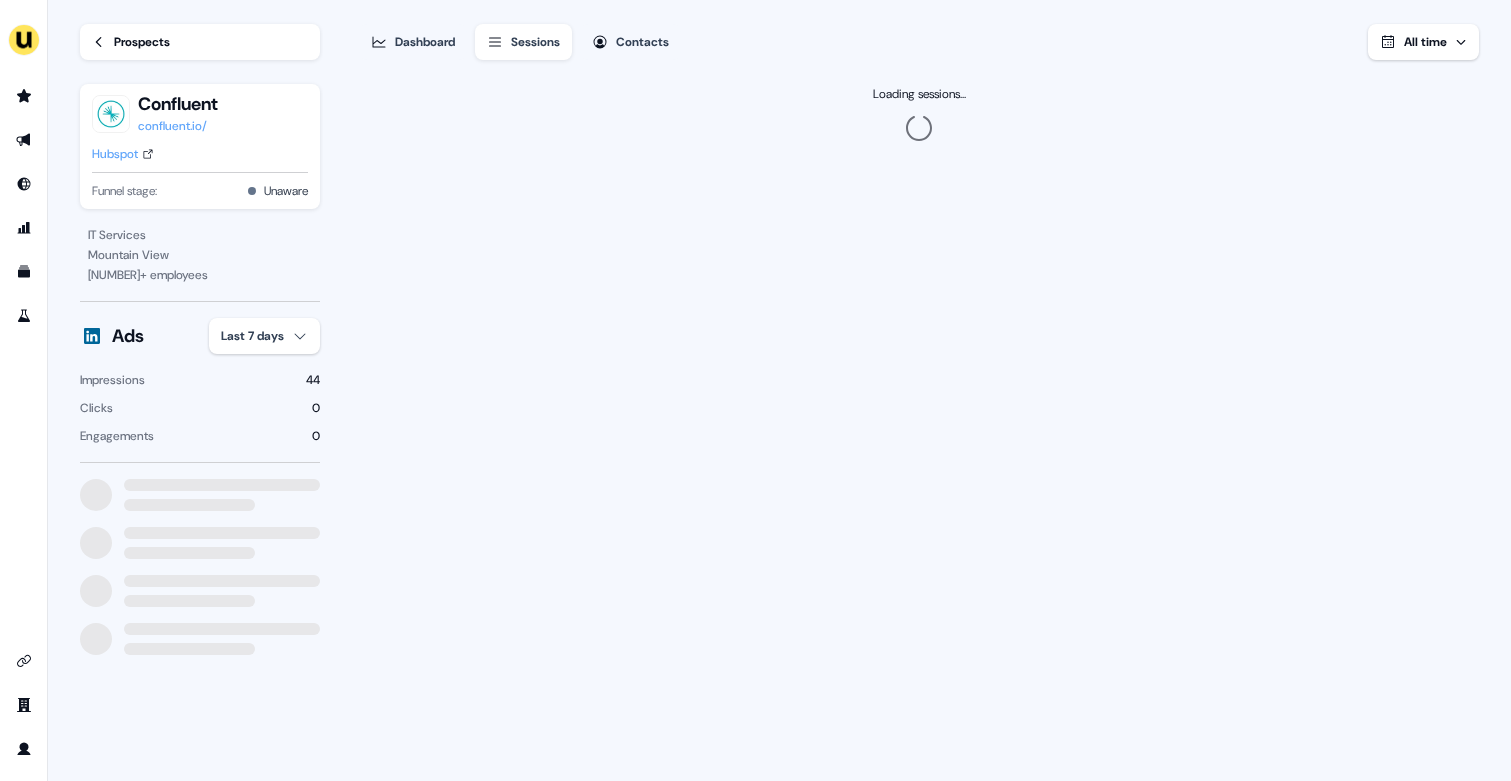 click on "For the best experience switch devices to a bigger screen. Go to Userled.io Loading... Prospects Confluent confluent.io/ Hubspot Funnel stage: Unaware IT Services Mountain View 2761 + employees Ads Last 7 days Impressions 44 Clicks 0 Engagements 0 Dashboard Sessions Contacts All time Loading sessions... 06" at bounding box center (755, 390) 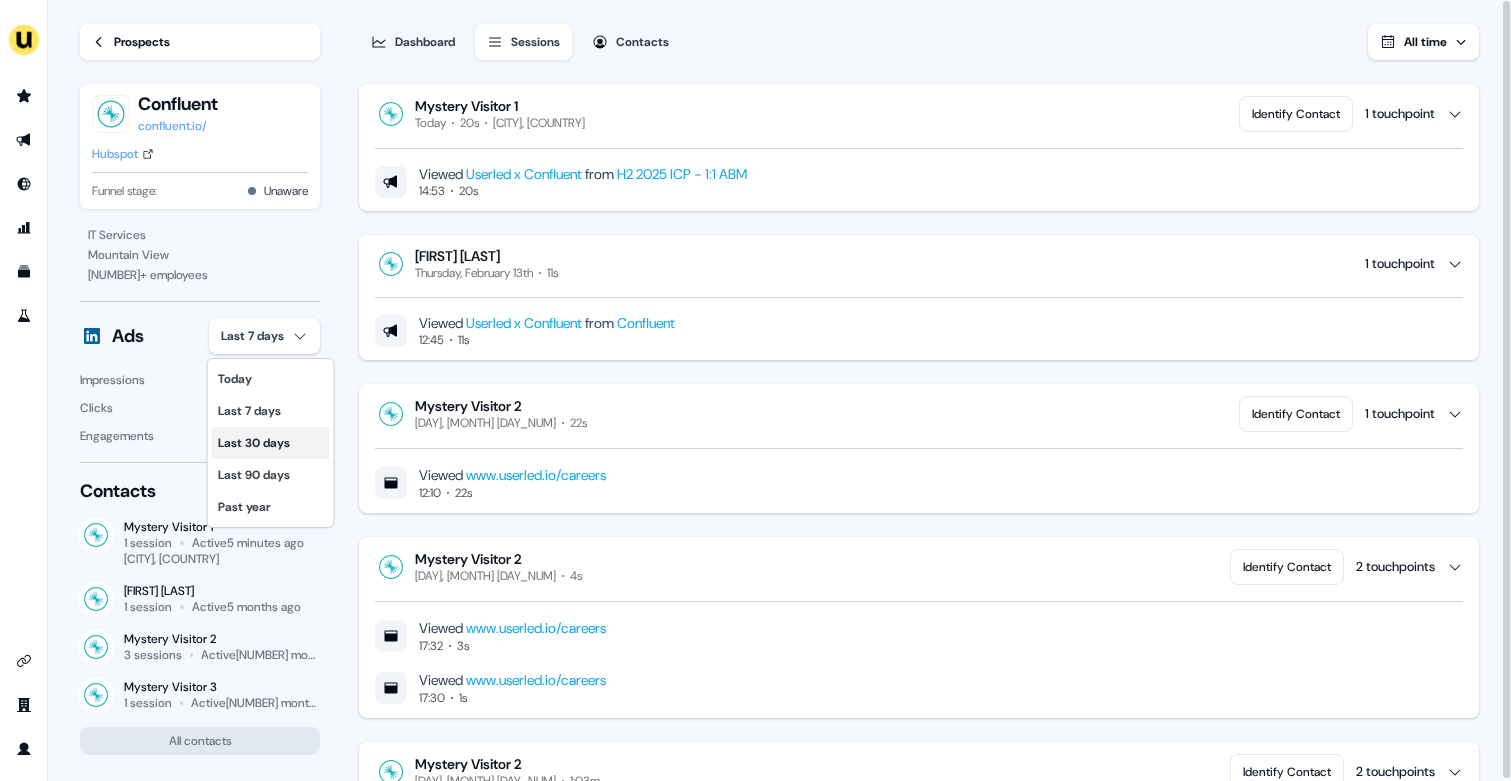 click on "Last 30 days" at bounding box center [271, 443] 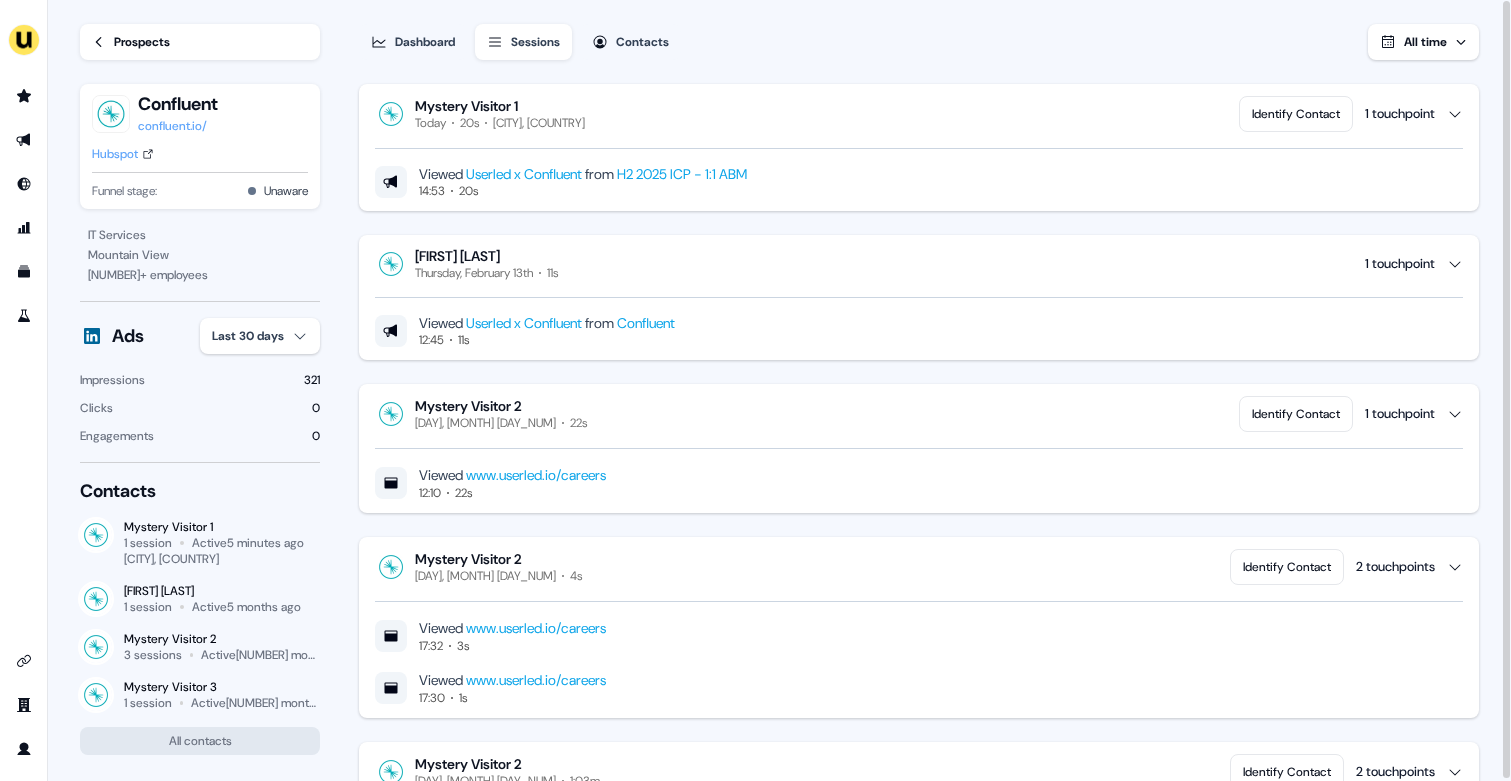 type 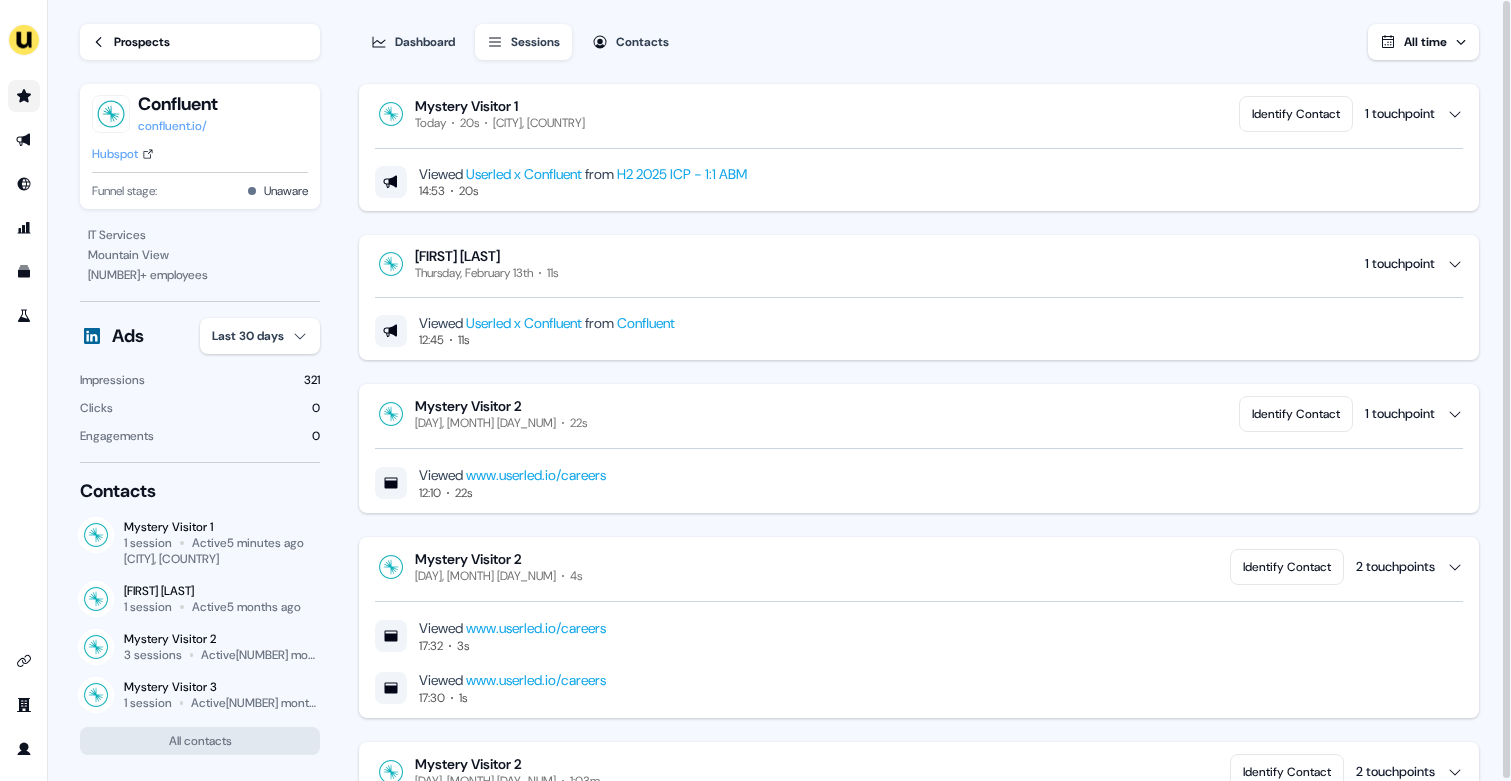click 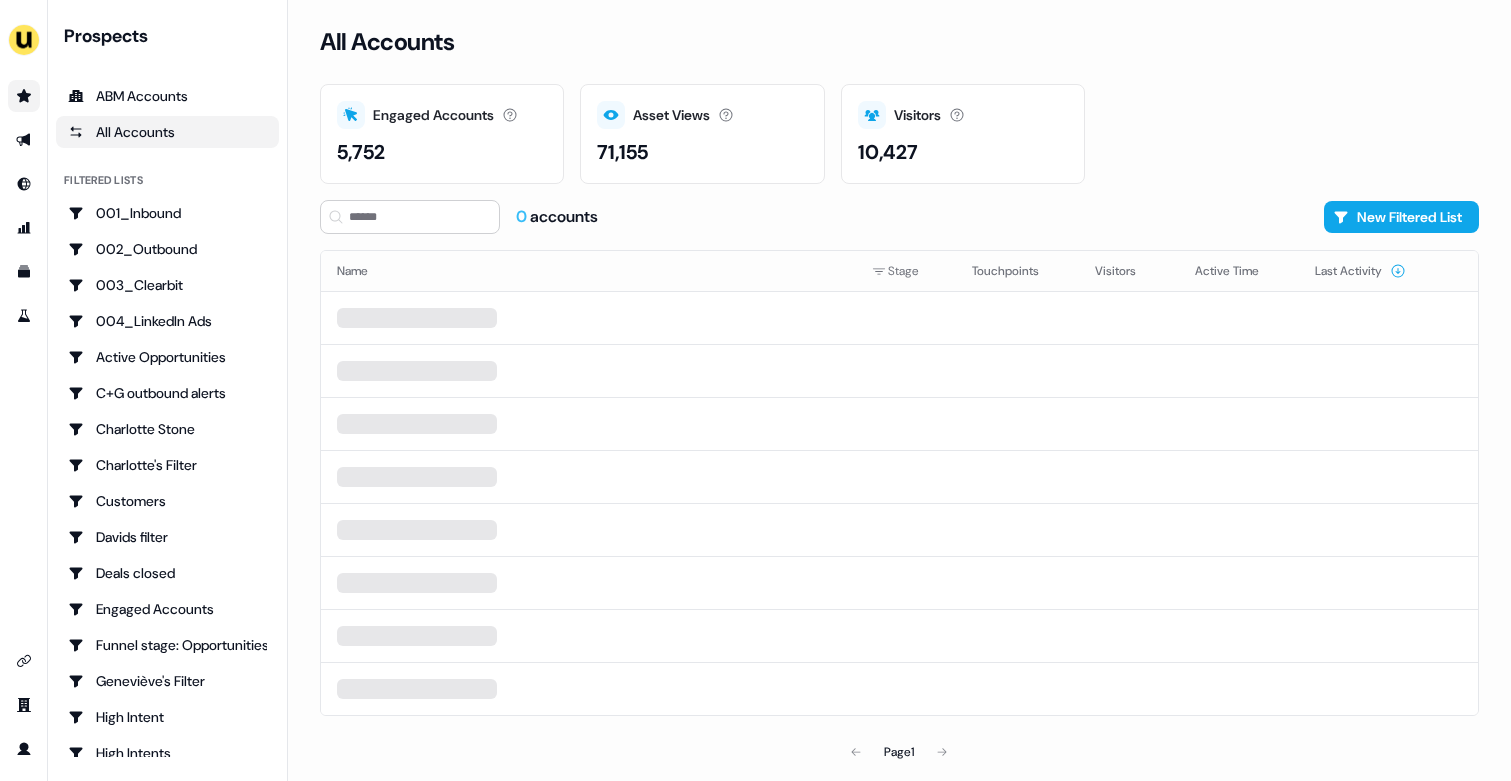 scroll, scrollTop: 0, scrollLeft: 0, axis: both 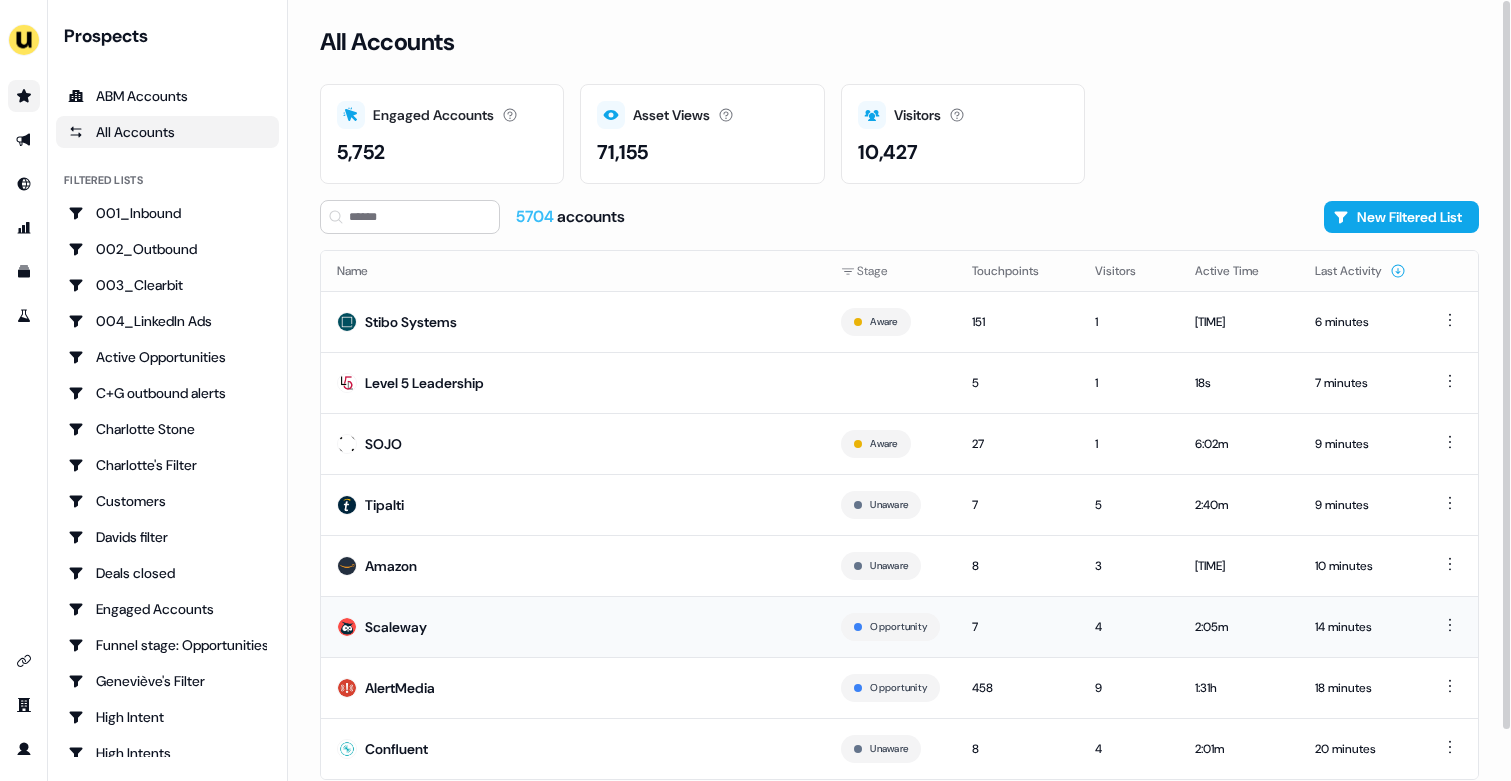 click on "Scaleway" at bounding box center [573, 626] 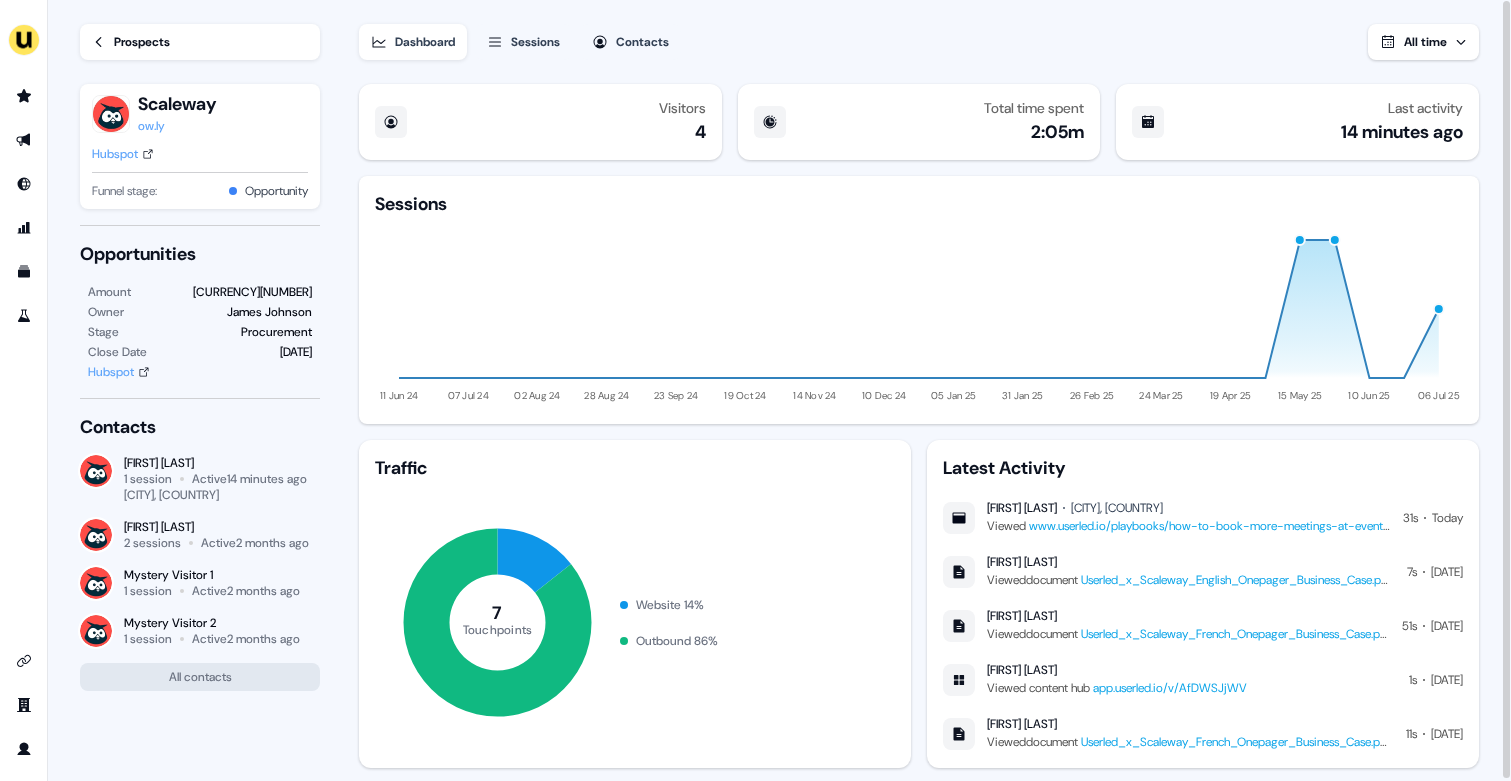 click on "Prospects" at bounding box center [142, 42] 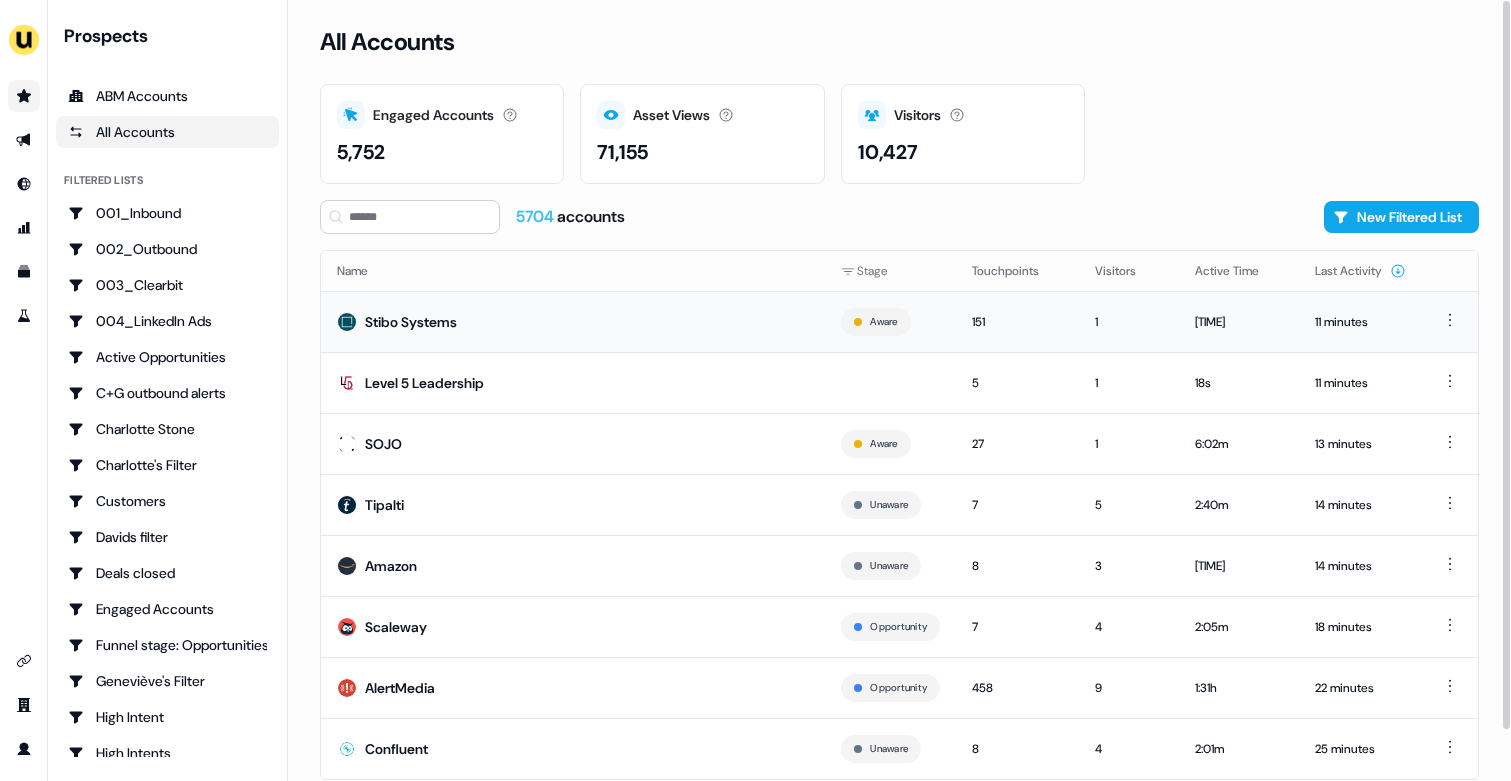 click on "Stibo Systems" at bounding box center [573, 321] 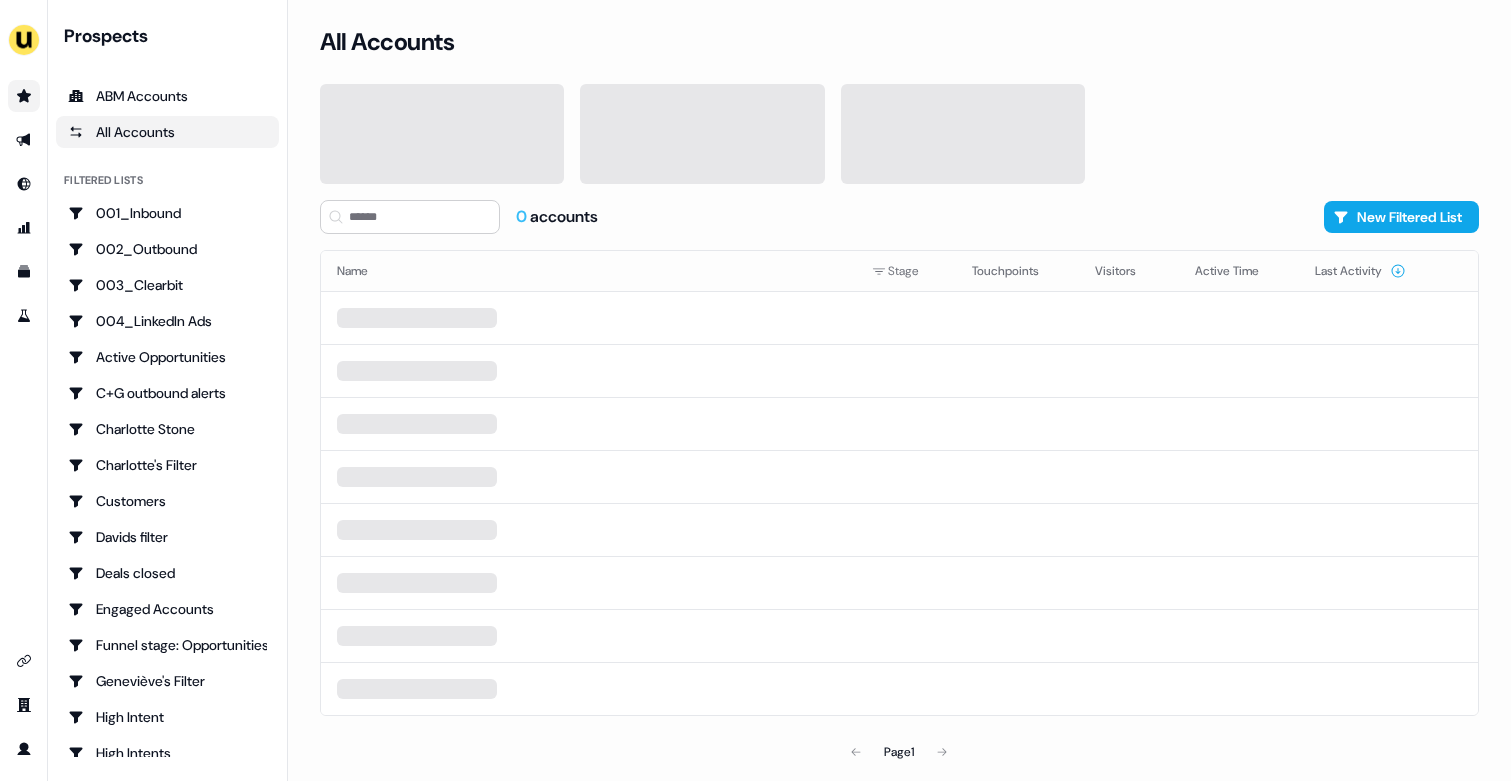 scroll, scrollTop: 0, scrollLeft: 0, axis: both 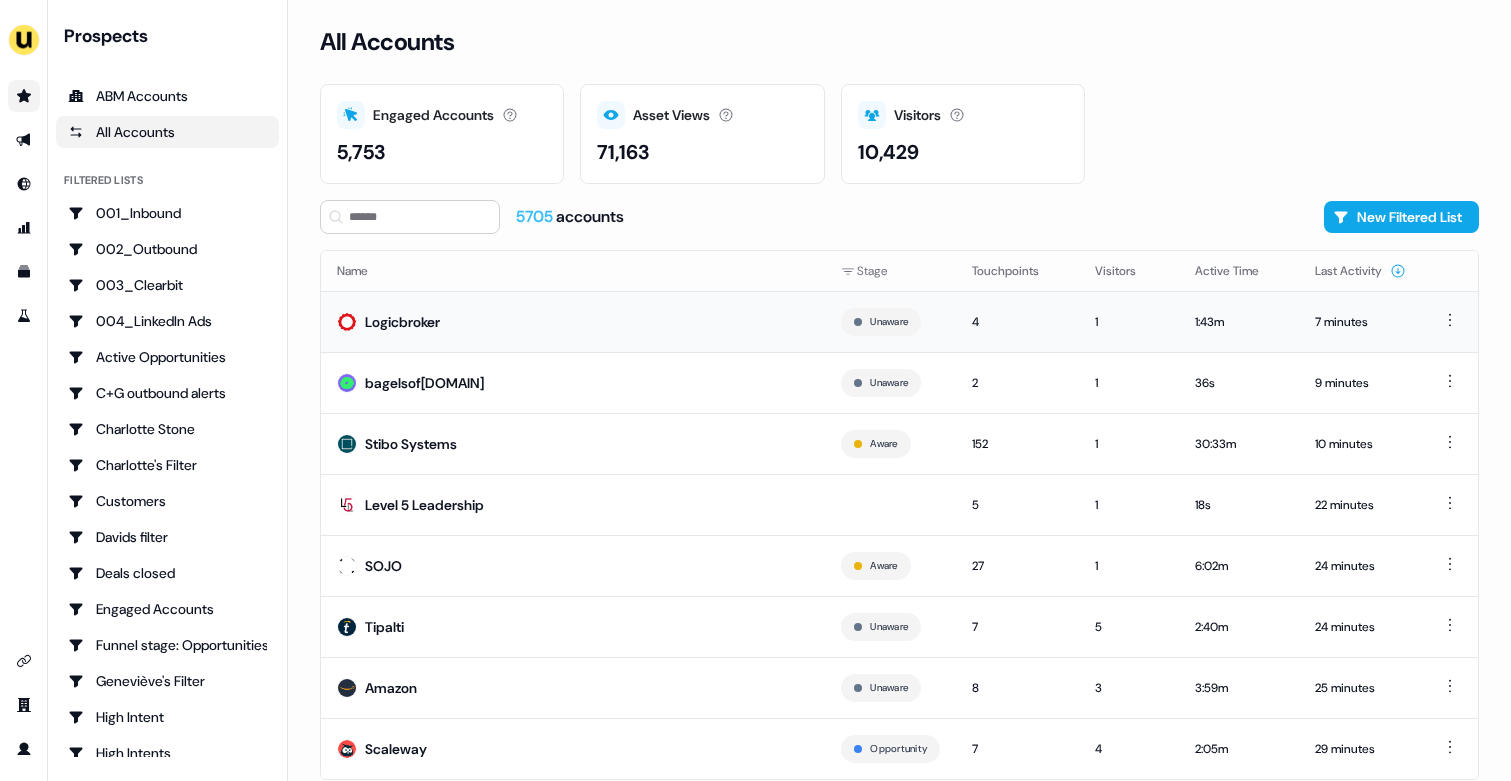 click on "Logicbroker" at bounding box center [573, 321] 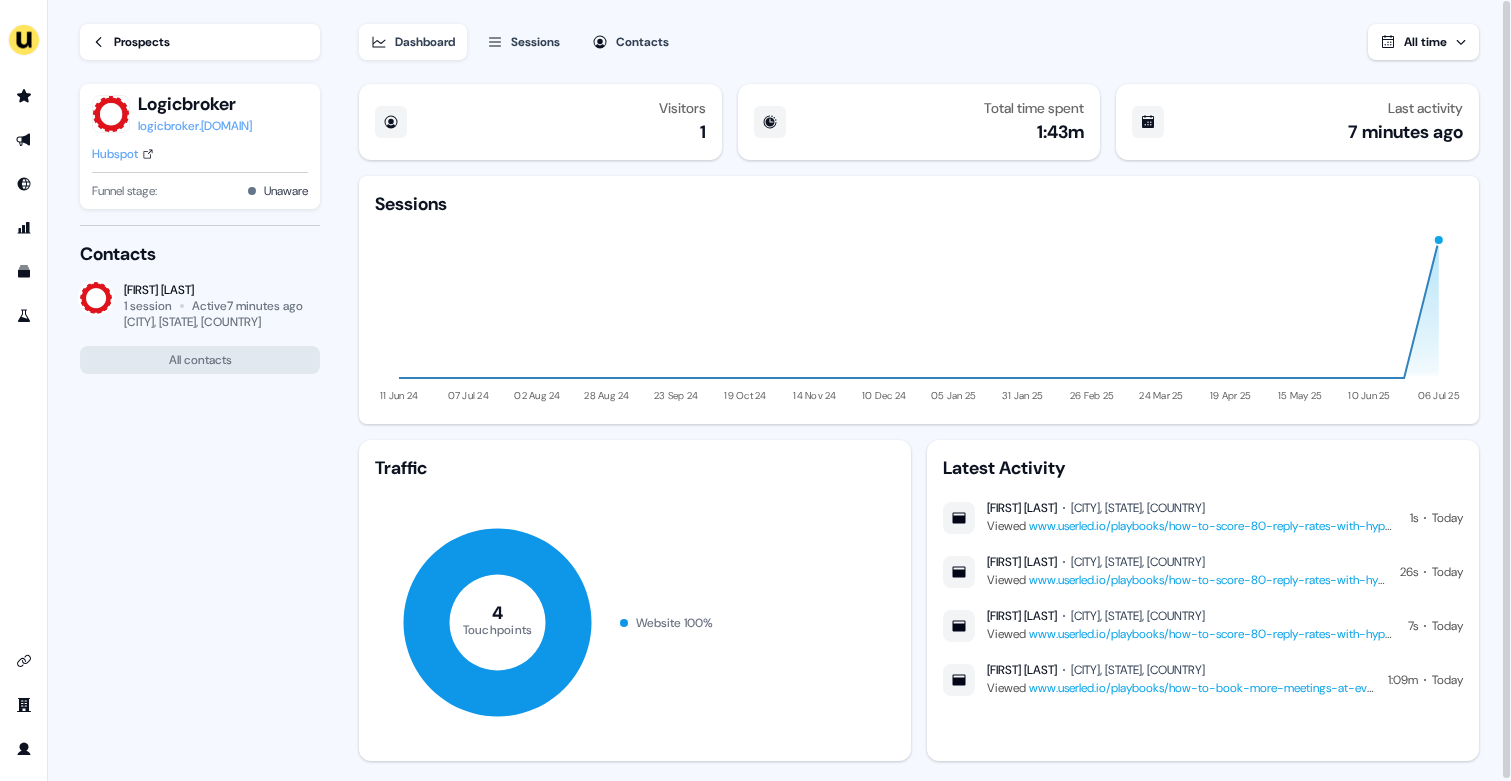 click on "Prospects" at bounding box center [142, 42] 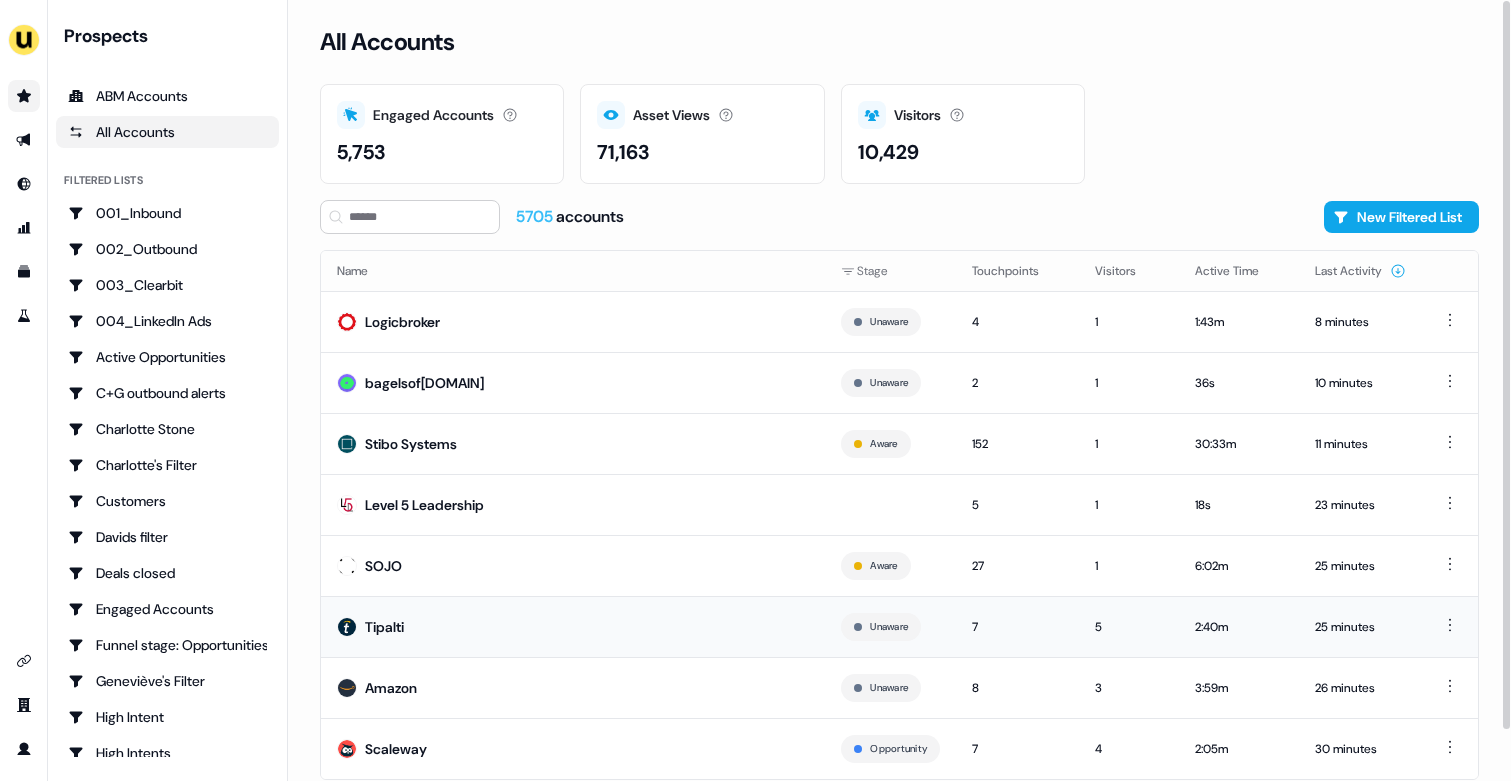 click on "Tipalti" at bounding box center (573, 626) 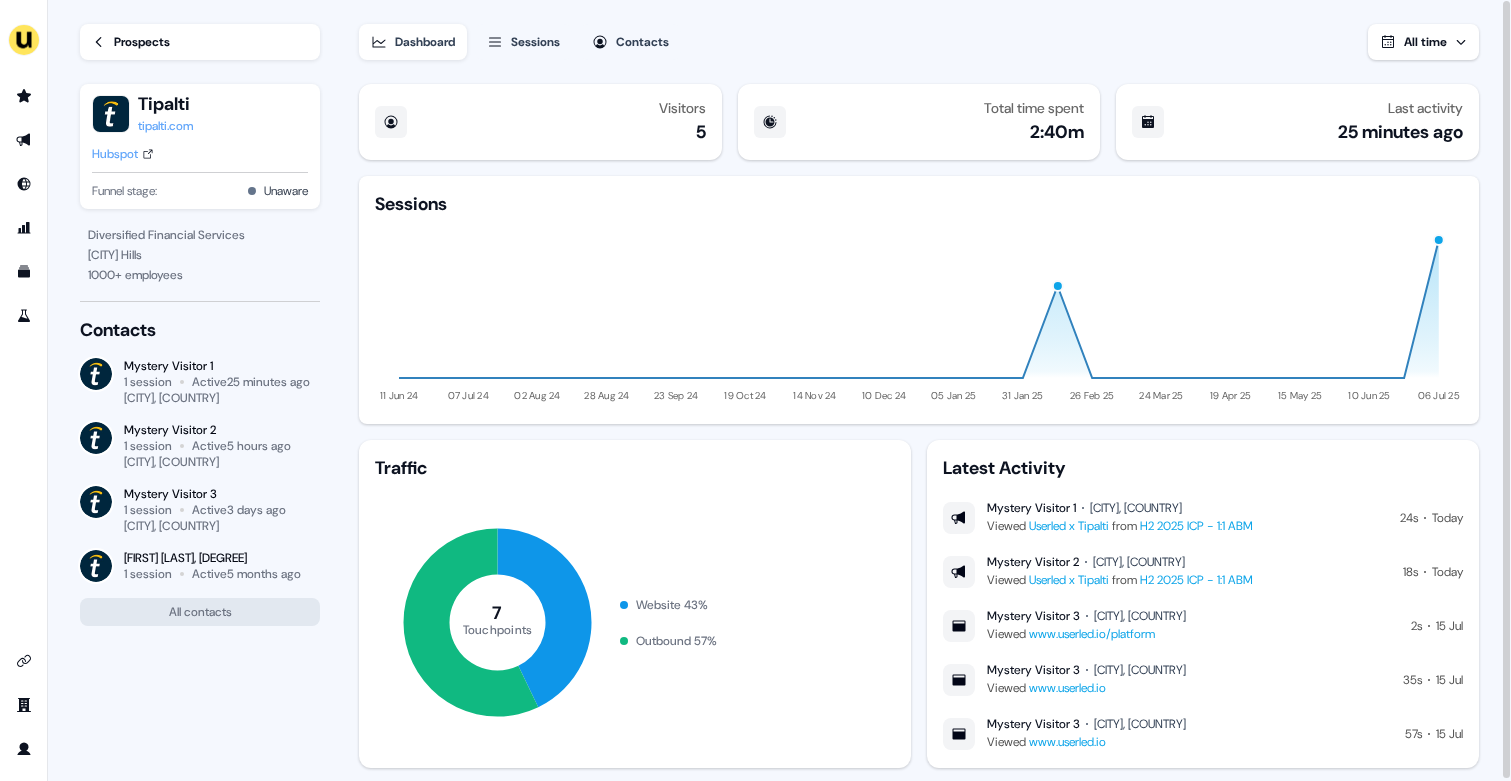 click on "Hubspot" at bounding box center (115, 154) 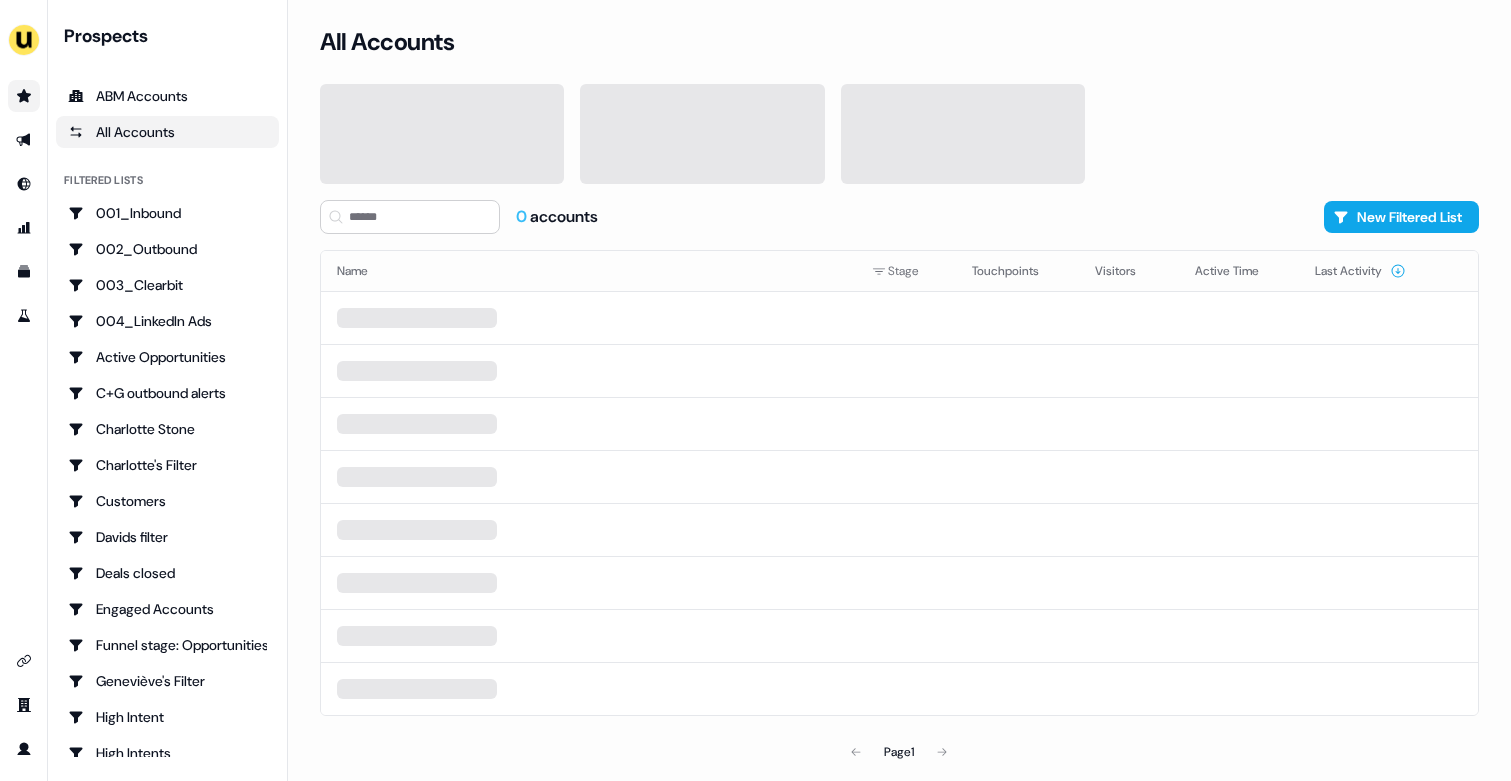 scroll, scrollTop: 0, scrollLeft: 0, axis: both 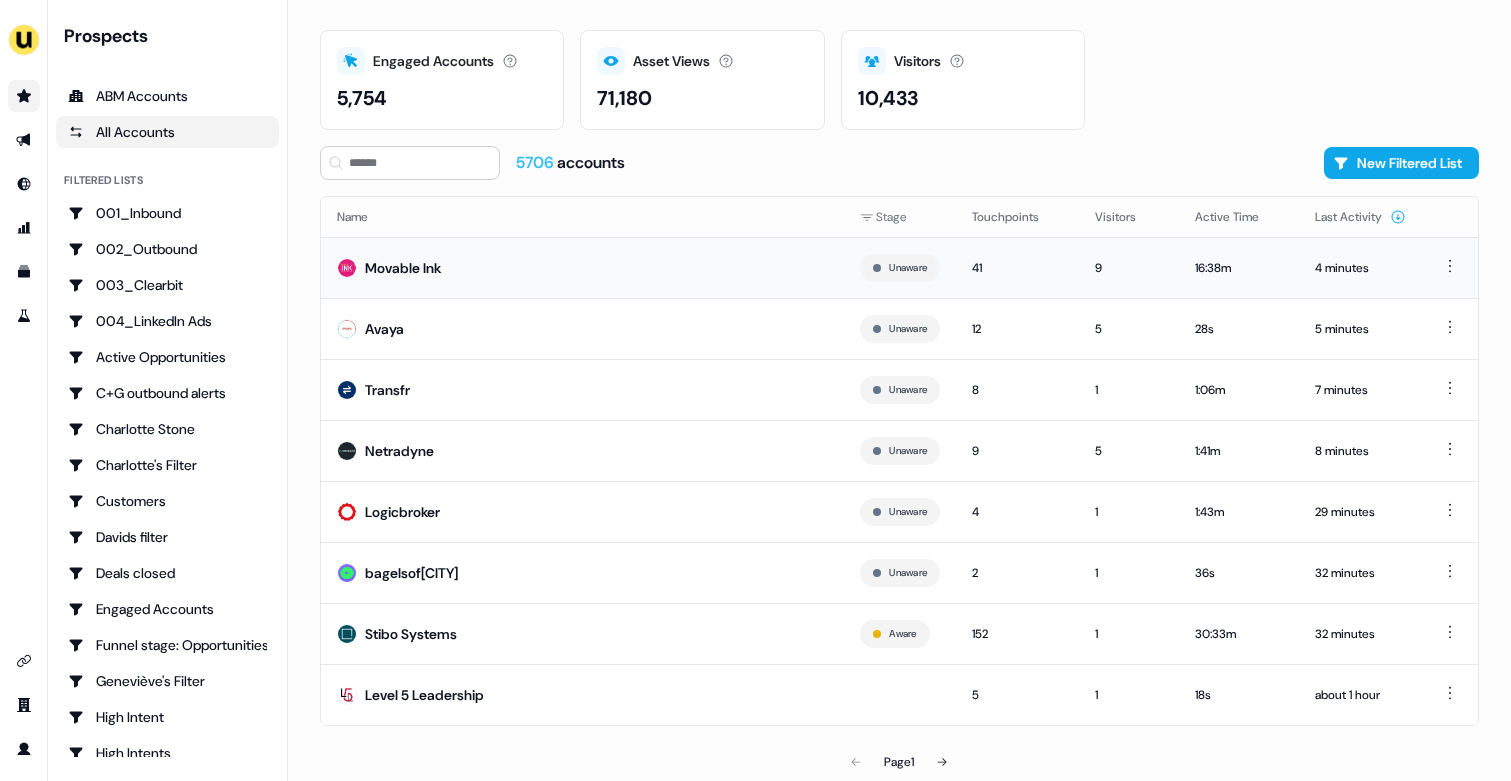click on "Movable Ink" at bounding box center (582, 267) 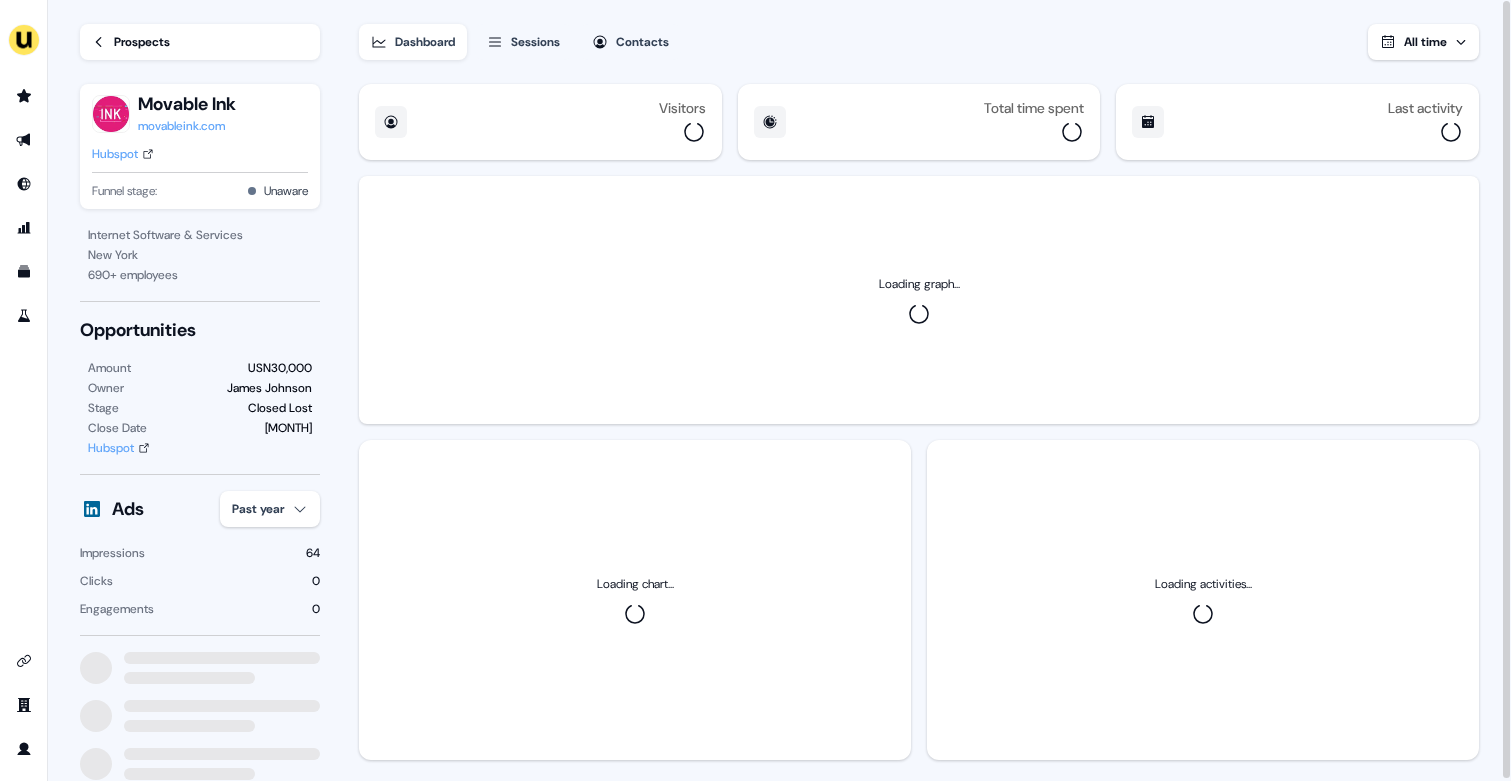click on "Hubspot" at bounding box center [115, 154] 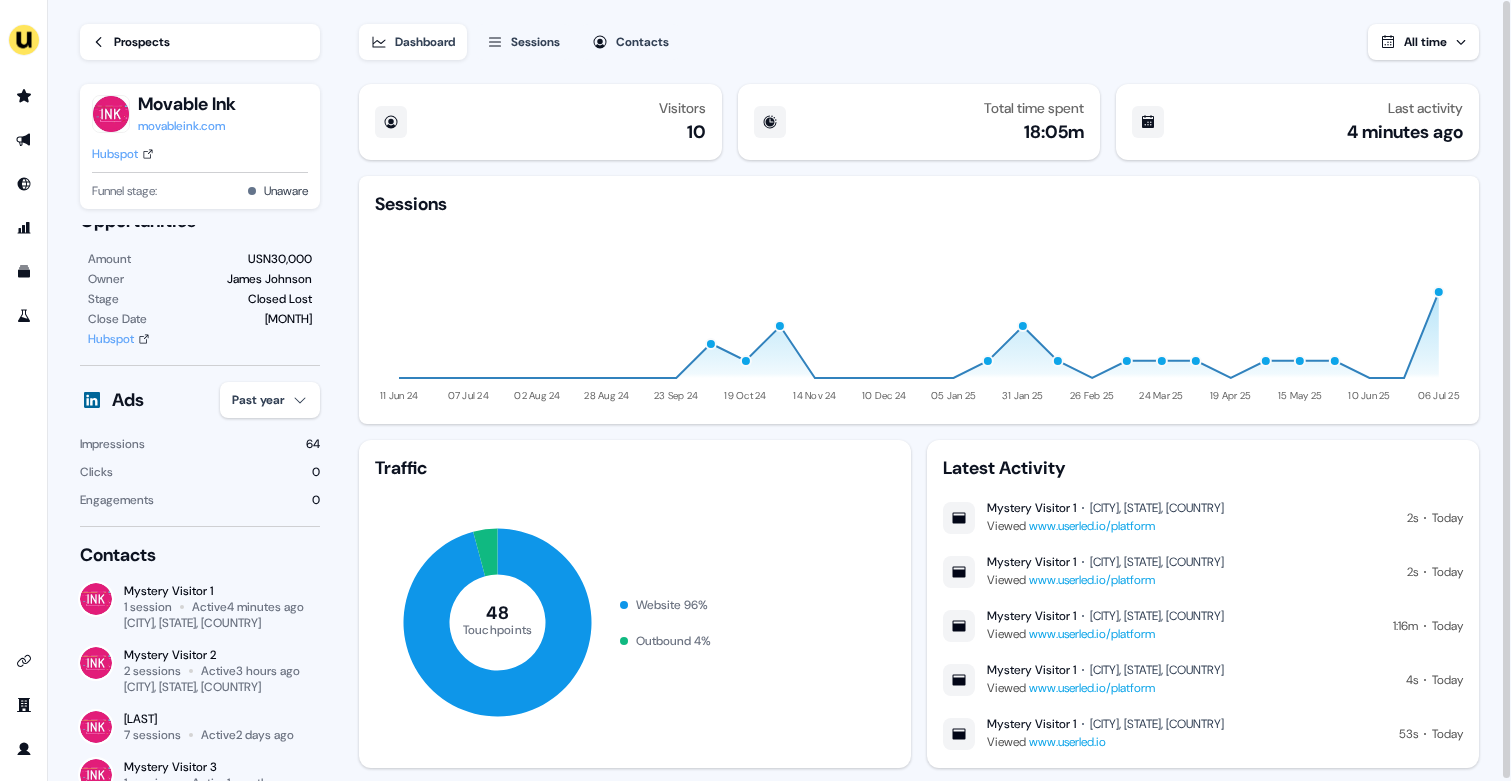 scroll, scrollTop: 219, scrollLeft: 0, axis: vertical 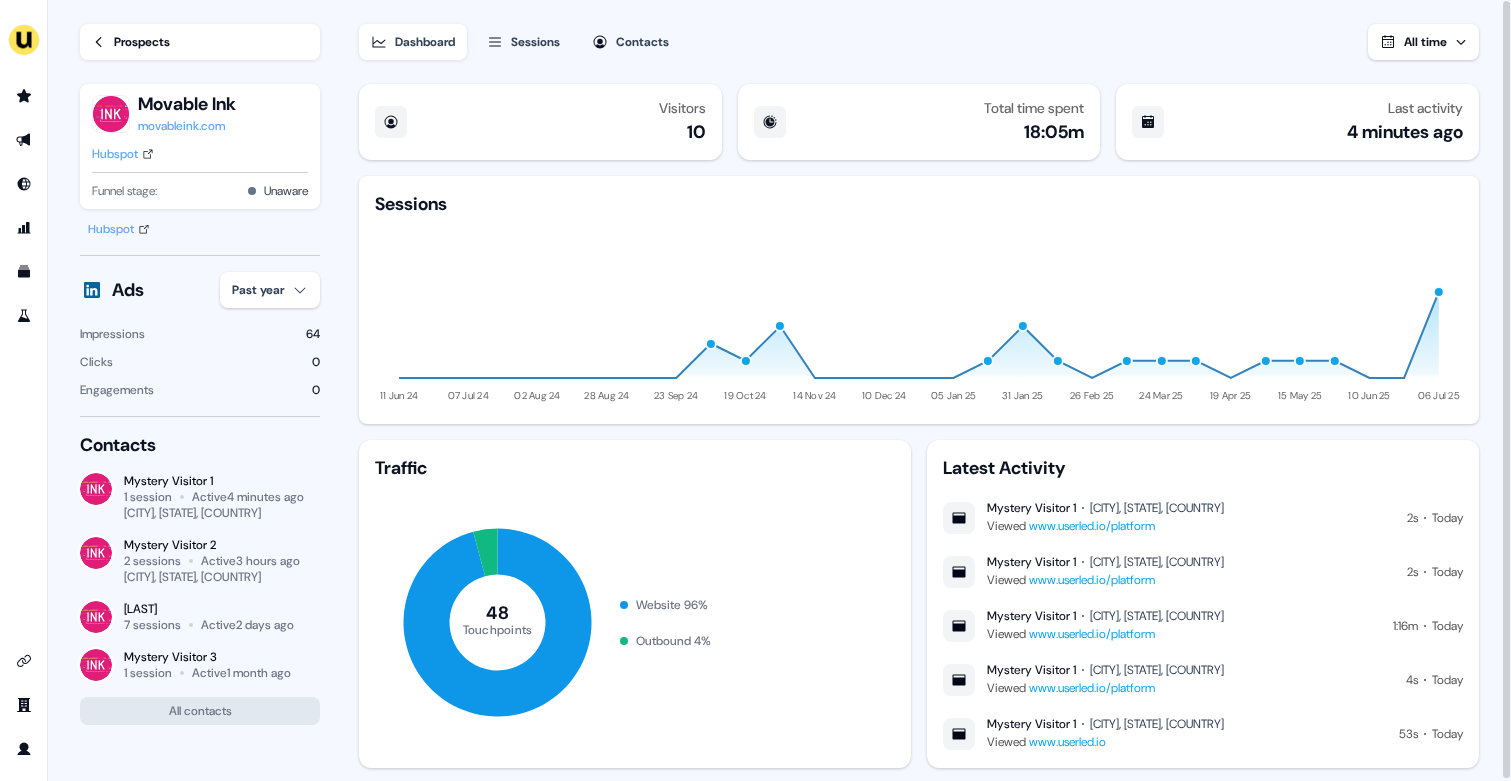 click on "Hubspot" at bounding box center [115, 154] 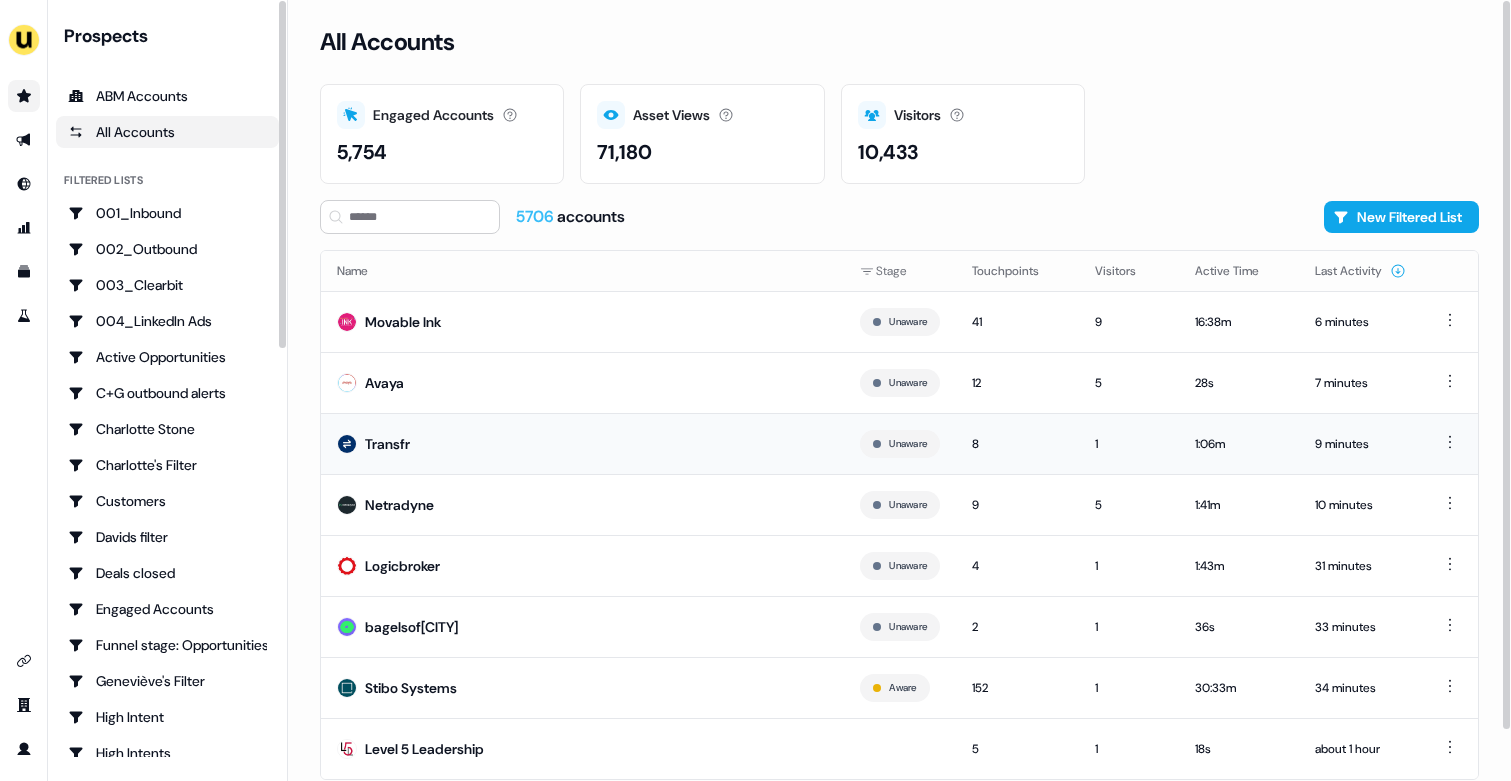 scroll, scrollTop: 54, scrollLeft: 0, axis: vertical 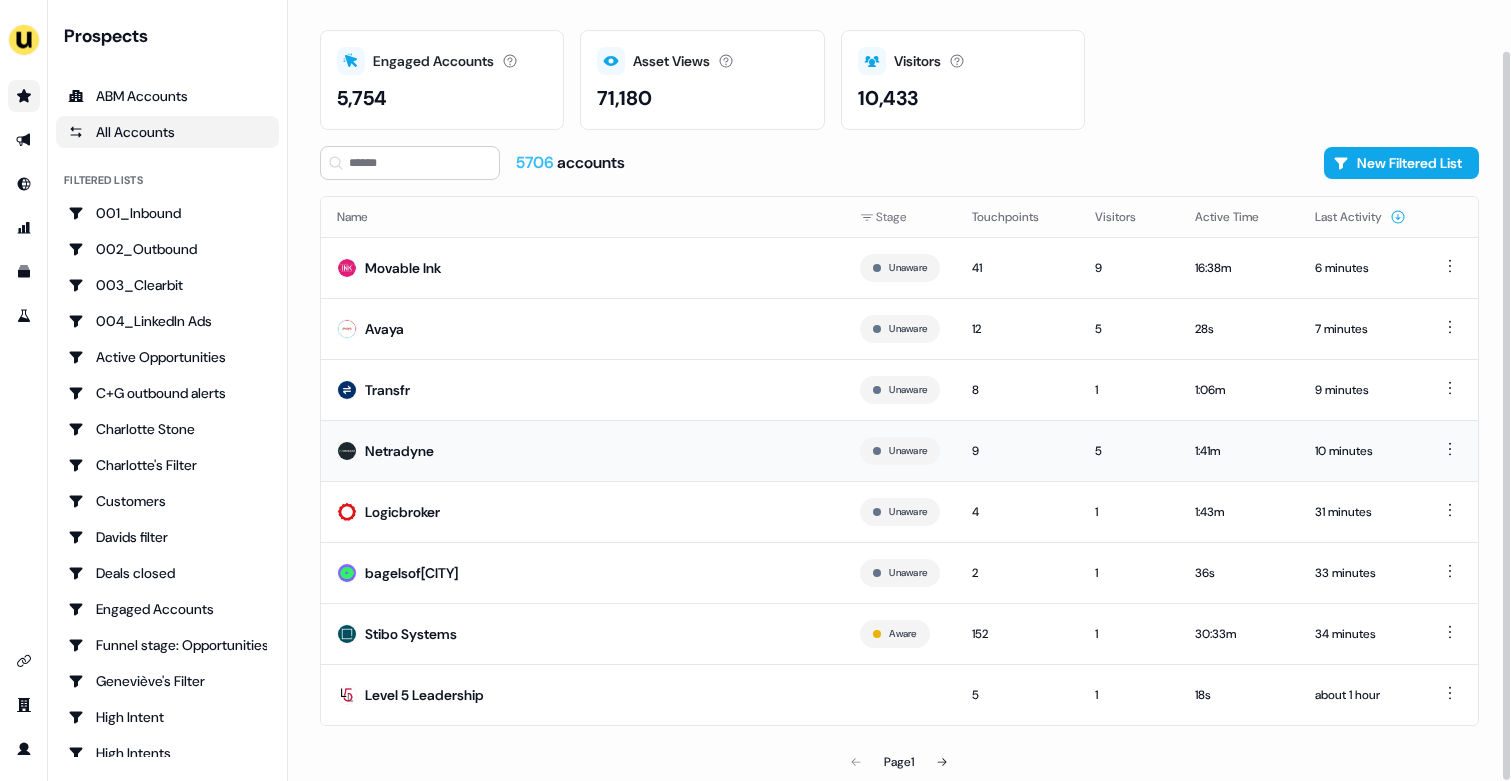 click on "Netradyne" at bounding box center (582, 450) 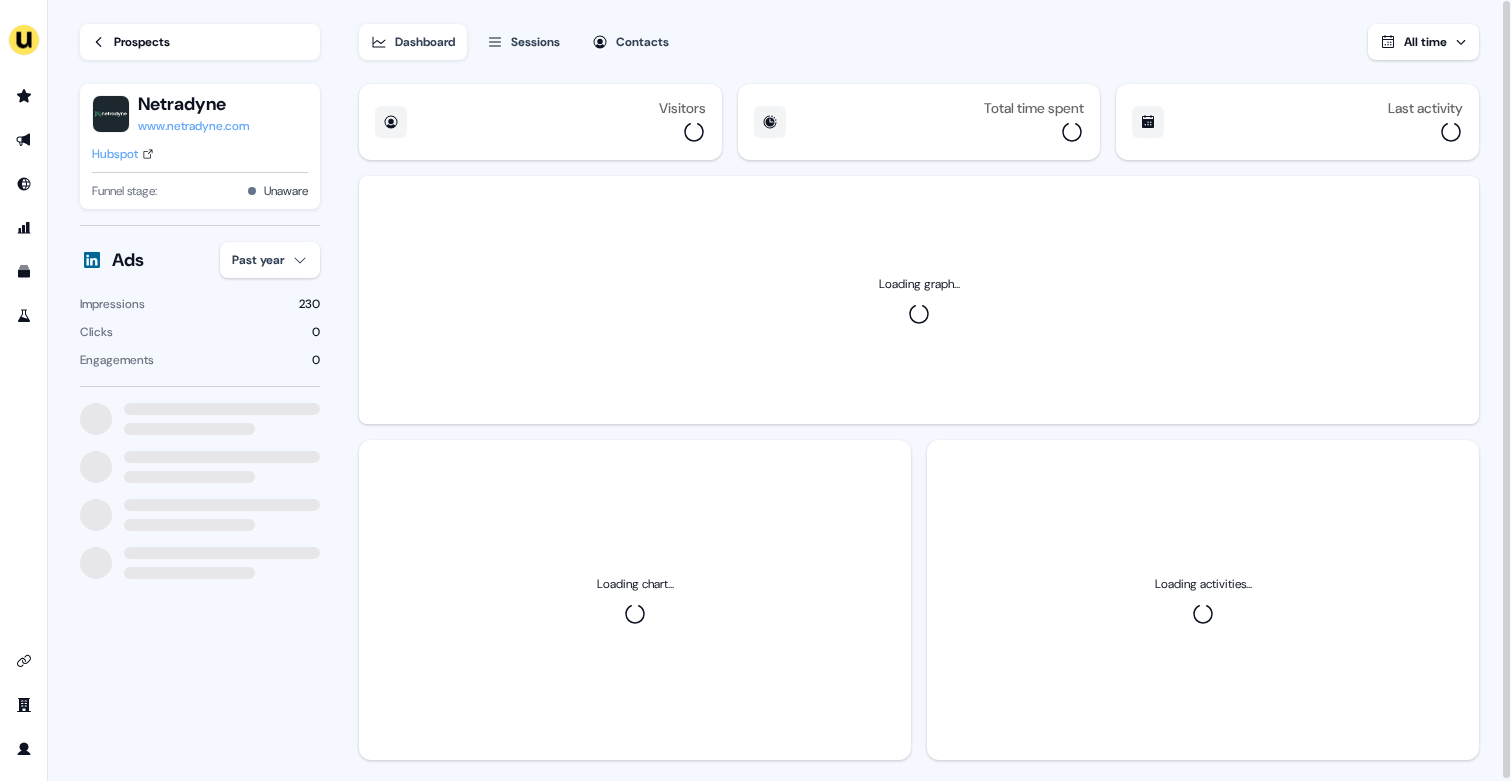 click on "For the best experience switch devices to a bigger screen. Go to Userled.io Loading... Prospects Netradyne www.netradyne.com Hubspot Funnel stage: Unaware Ads Past year Impressions 230 Clicks 0 Engagements 0 Dashboard Sessions Contacts All time Visitors Total time spent Last activity Loading graph... Loading chart... Loading activities... [DATE]" at bounding box center (755, 390) 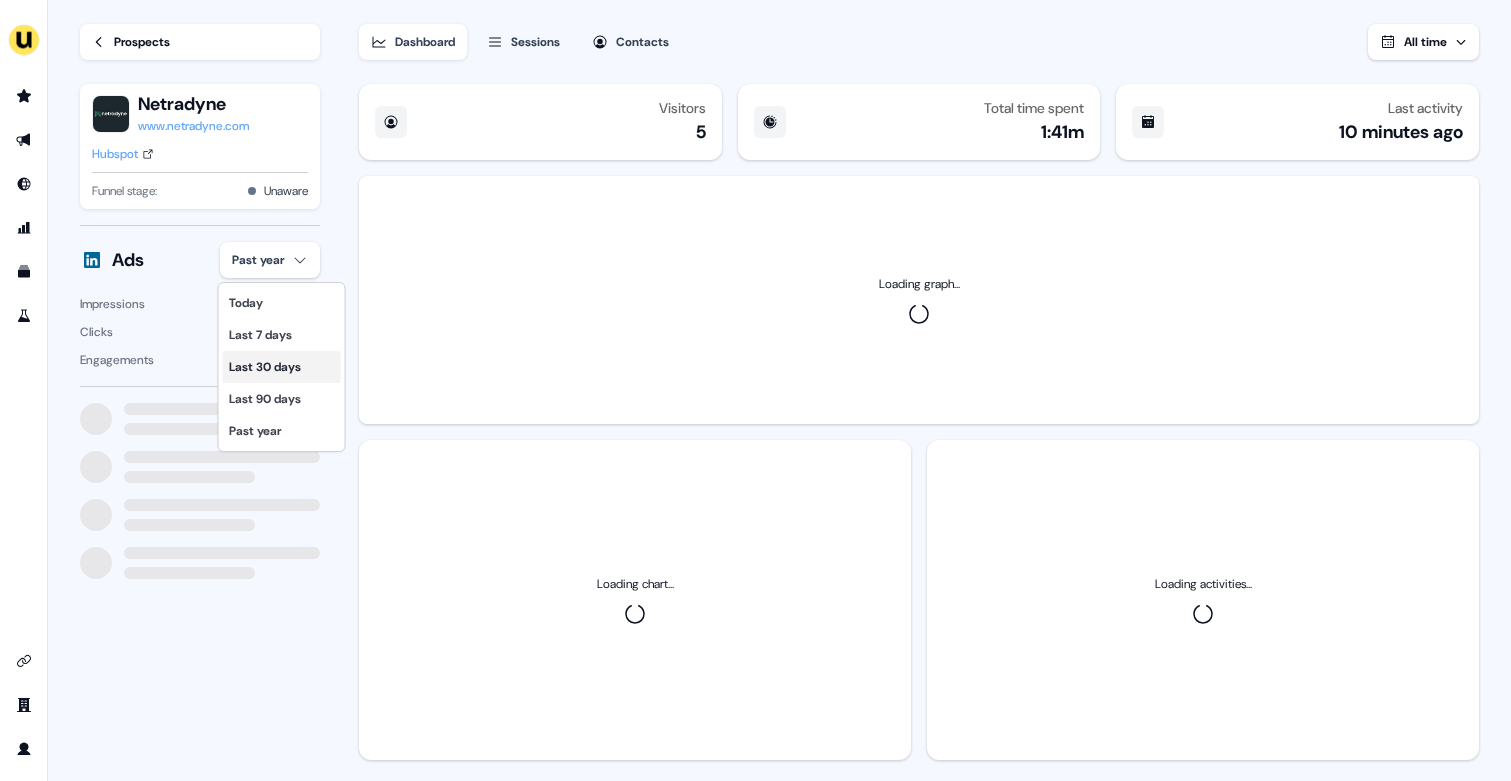 click on "Last 30 days" at bounding box center [282, 367] 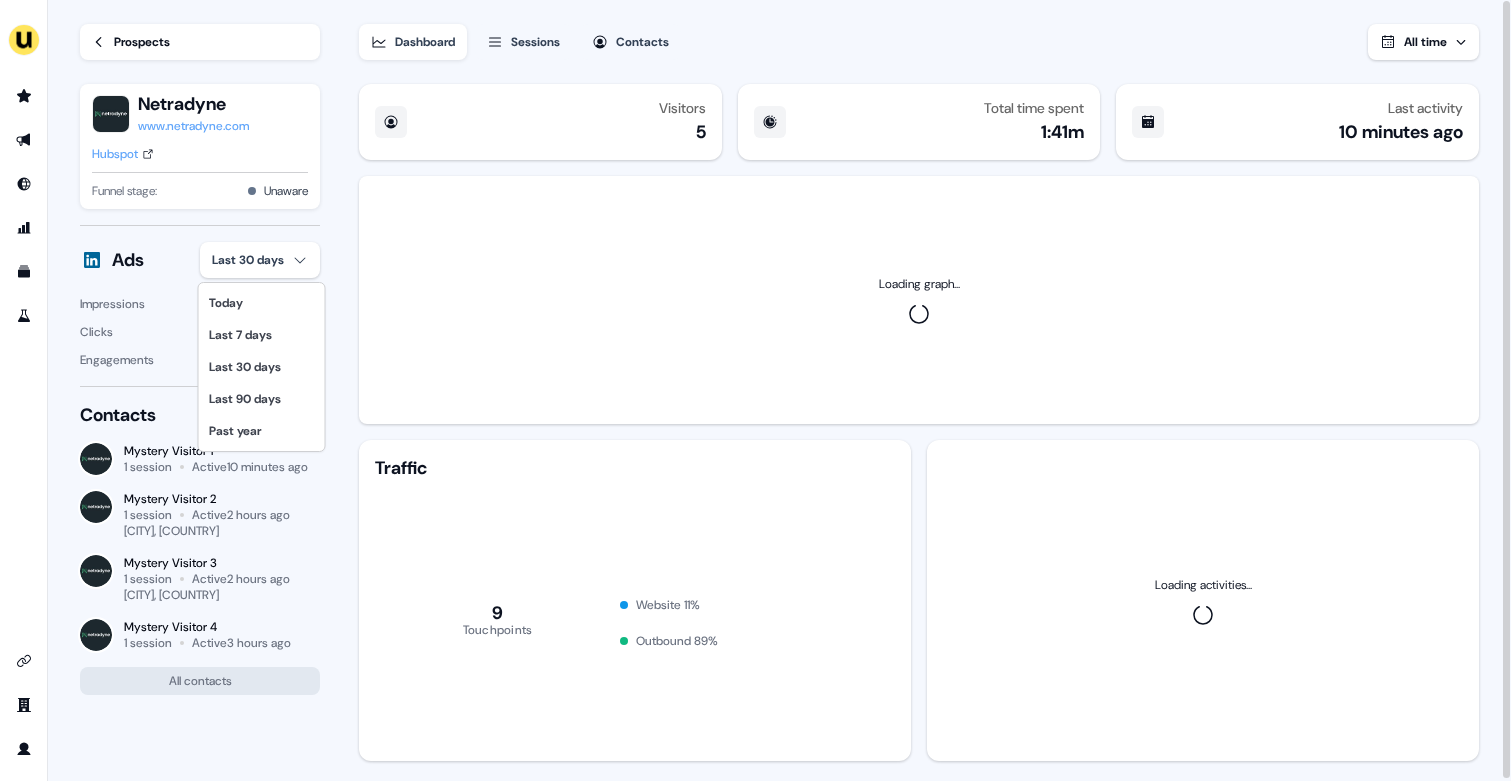 click on "For the best experience switch devices to a bigger screen. Go to Userled.io Loading... Prospects Netradyne www.netradyne.com Hubspot Funnel stage: Unaware Ads Last 30 days Impressions 173 Clicks 0 Engagements 0 Contacts Mystery Visitor 1 1   session Active  10 minutes ago Mystery Visitor 2 1   session Active  2 hours ago [CITY], [COUNTRY] Mystery Visitor 3 1   session Active  2 hours ago [CITY], [COUNTRY] Mystery Visitor 4 1   session Active  3 hours ago All contacts Dashboard Sessions Contacts All time Visitors 5 Total time spent 1:41m Last activity 10 minutes ago Loading graph... Traffic 9 Touchpoints Website   11 % Outbound   89 % Loading activities... [DATE] Today Last 7 days Last 30 days Last 90 days Past year" at bounding box center [755, 390] 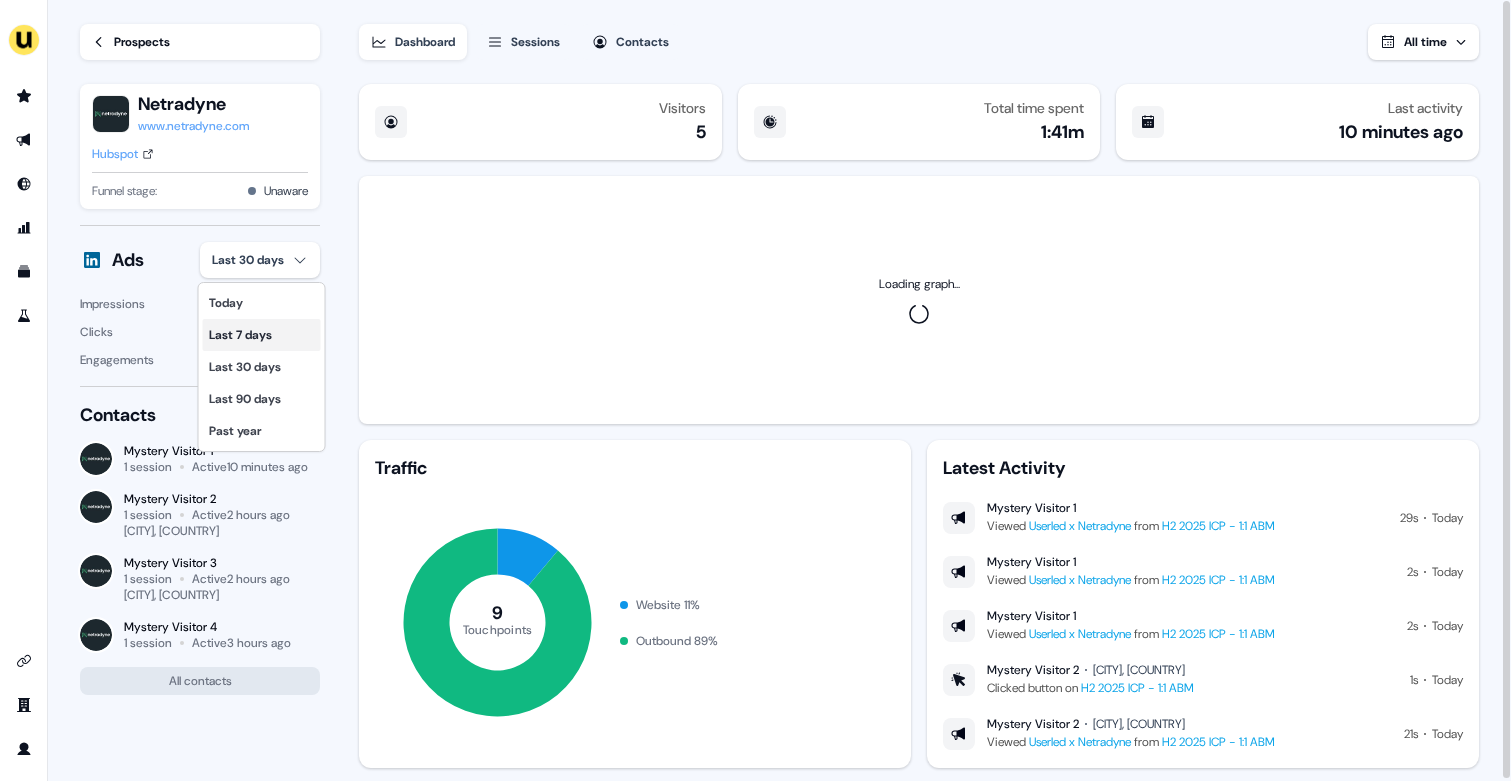 click on "Last 7 days" at bounding box center (262, 335) 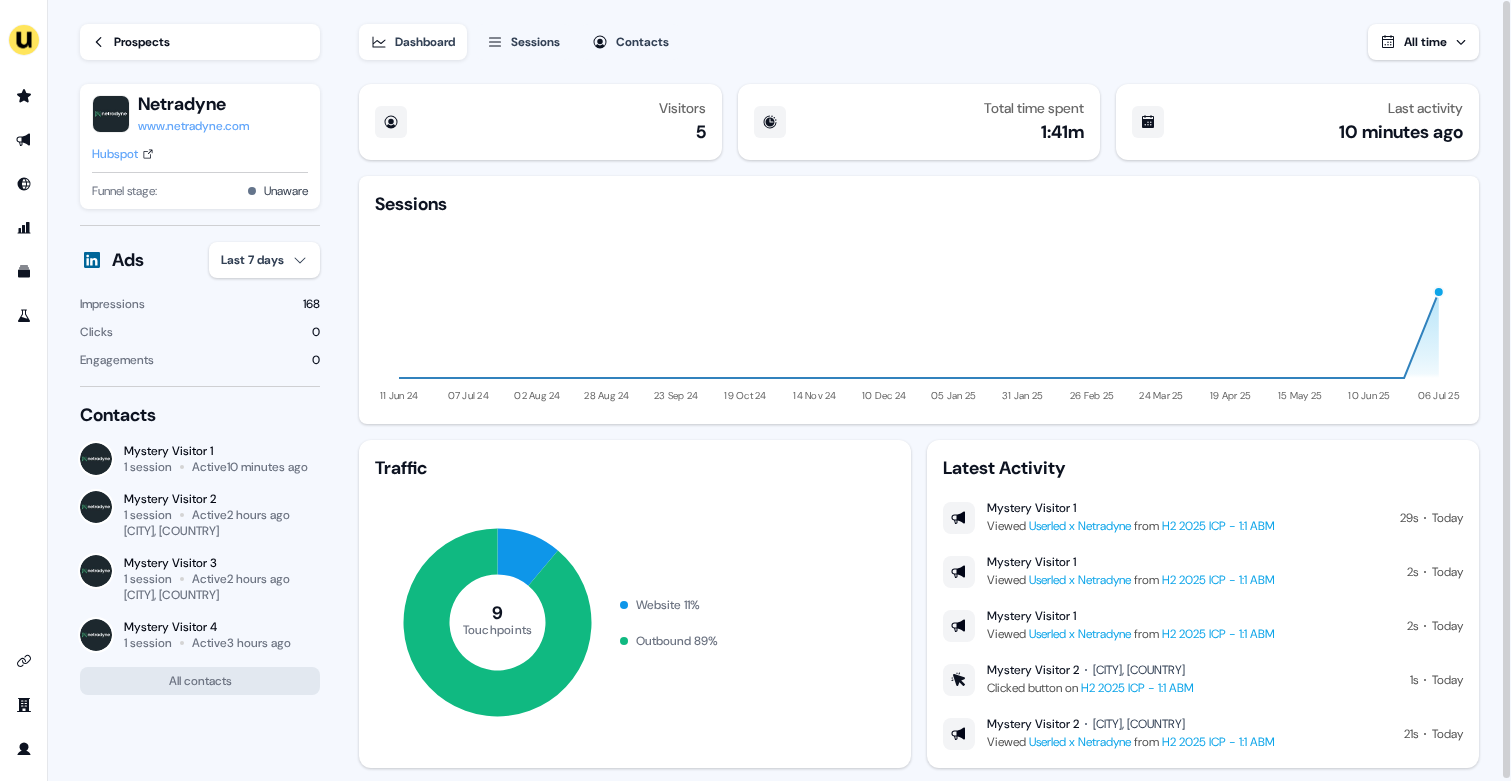 click on "Prospects" at bounding box center (200, 42) 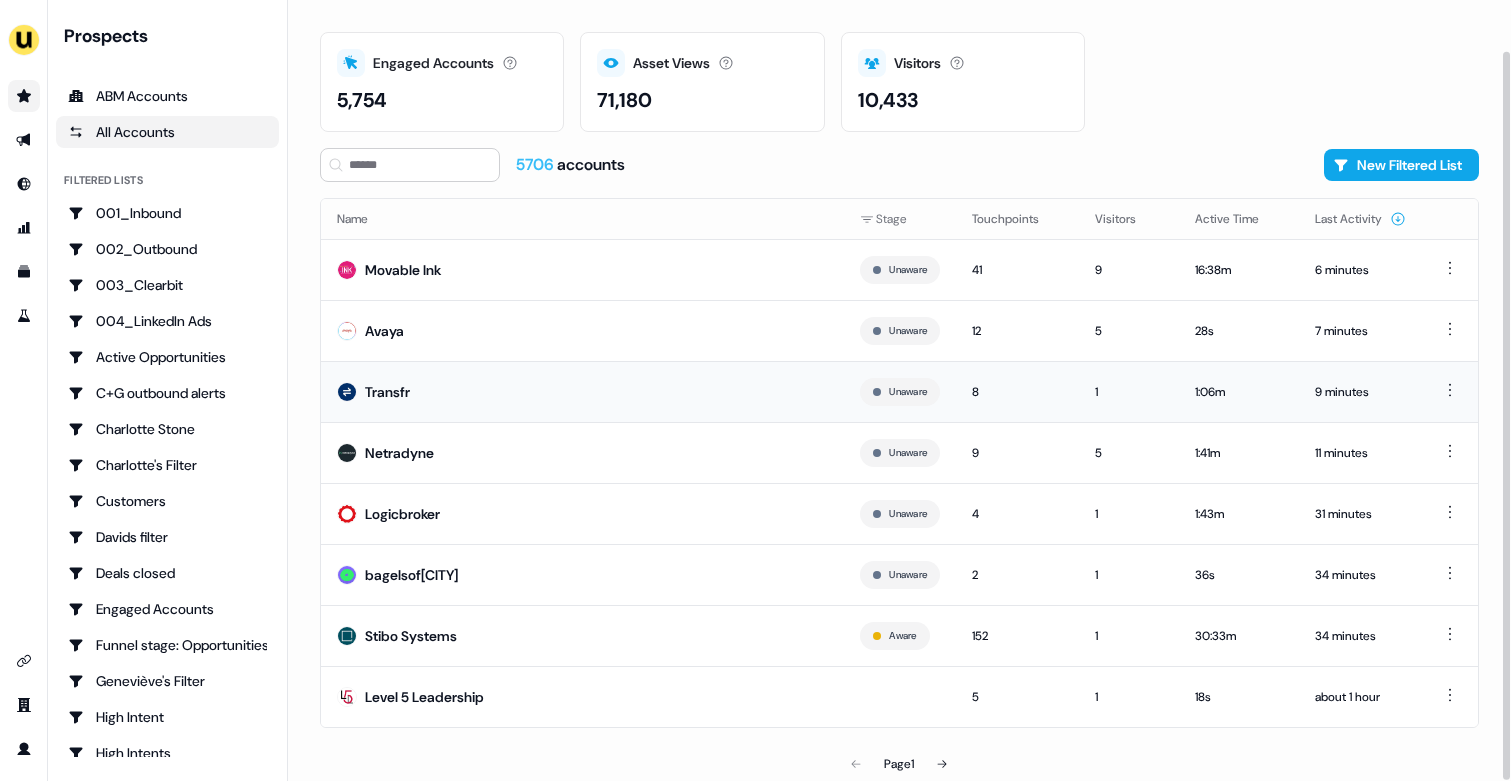 scroll, scrollTop: 54, scrollLeft: 0, axis: vertical 